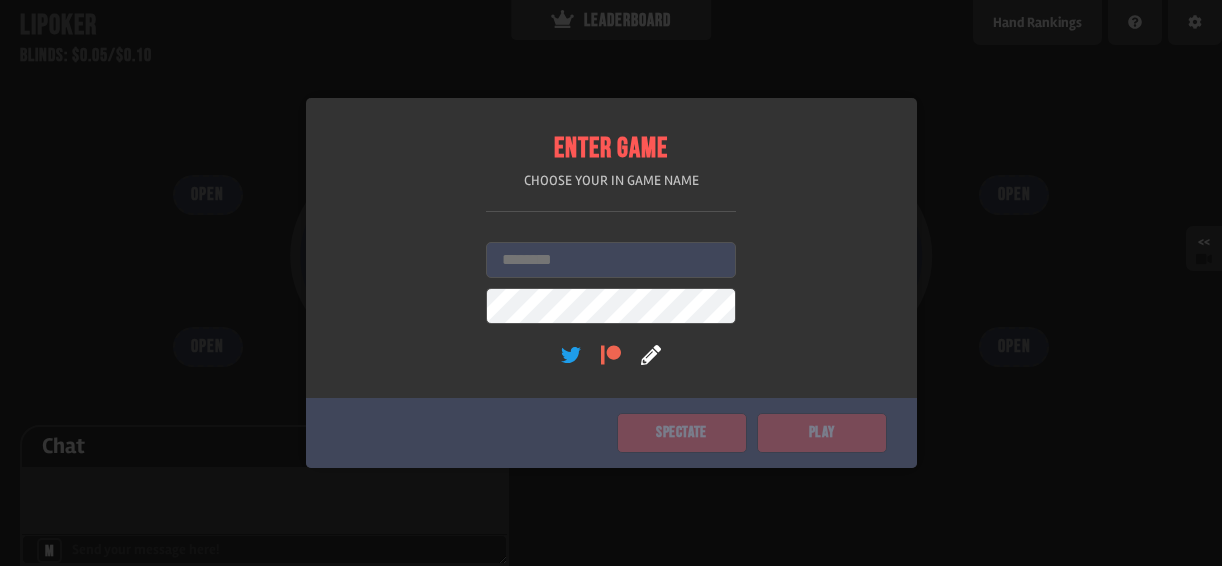 scroll, scrollTop: 0, scrollLeft: 0, axis: both 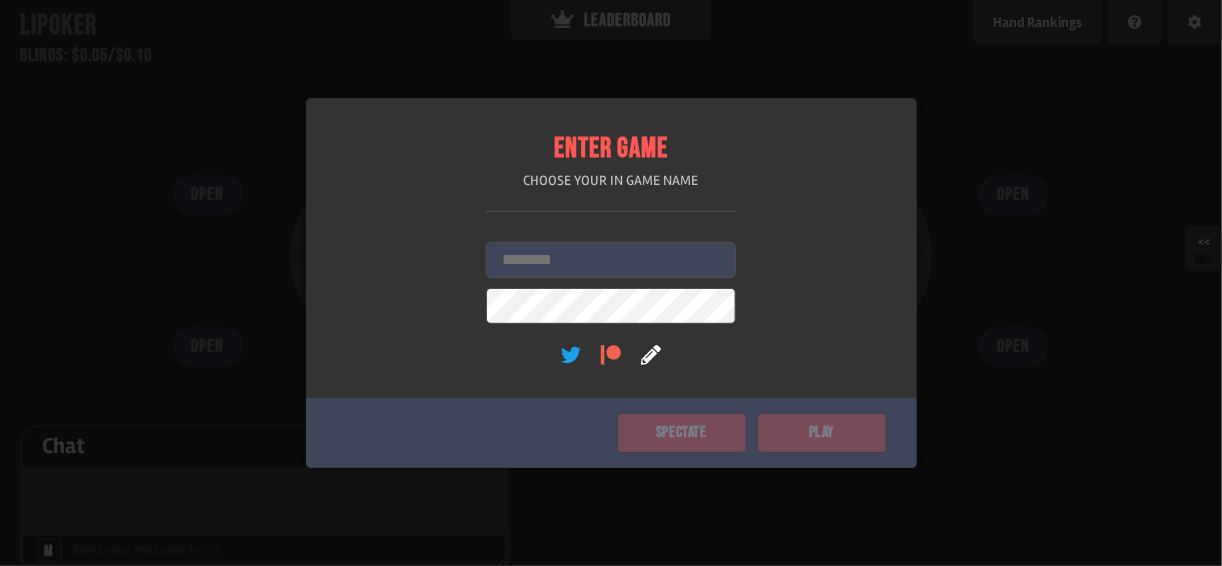 click on "Username" at bounding box center (611, 260) 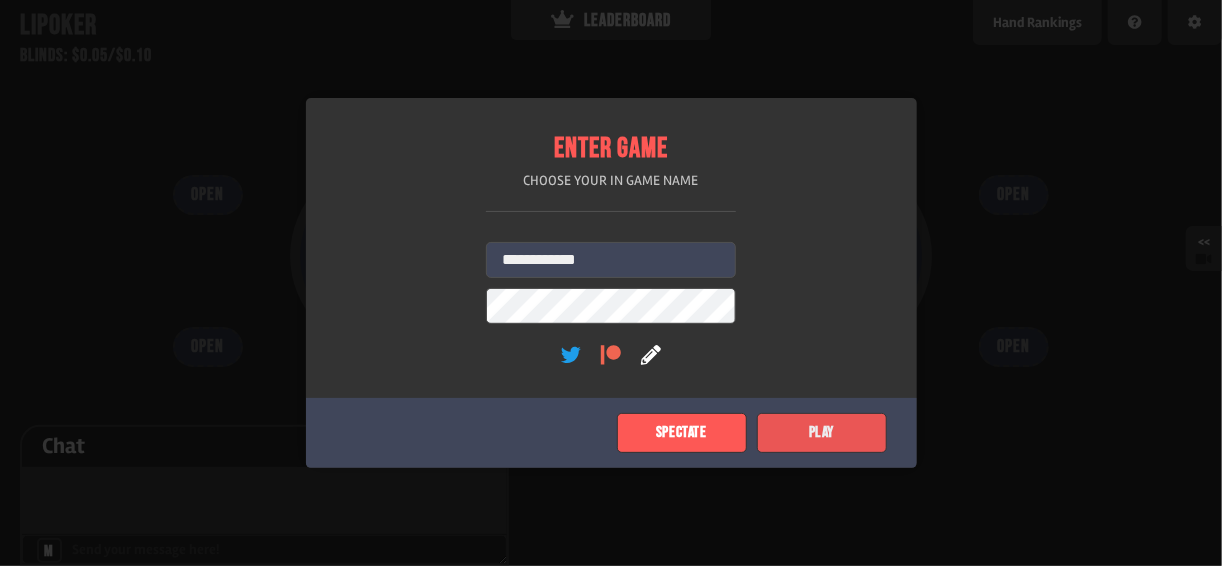 type on "**********" 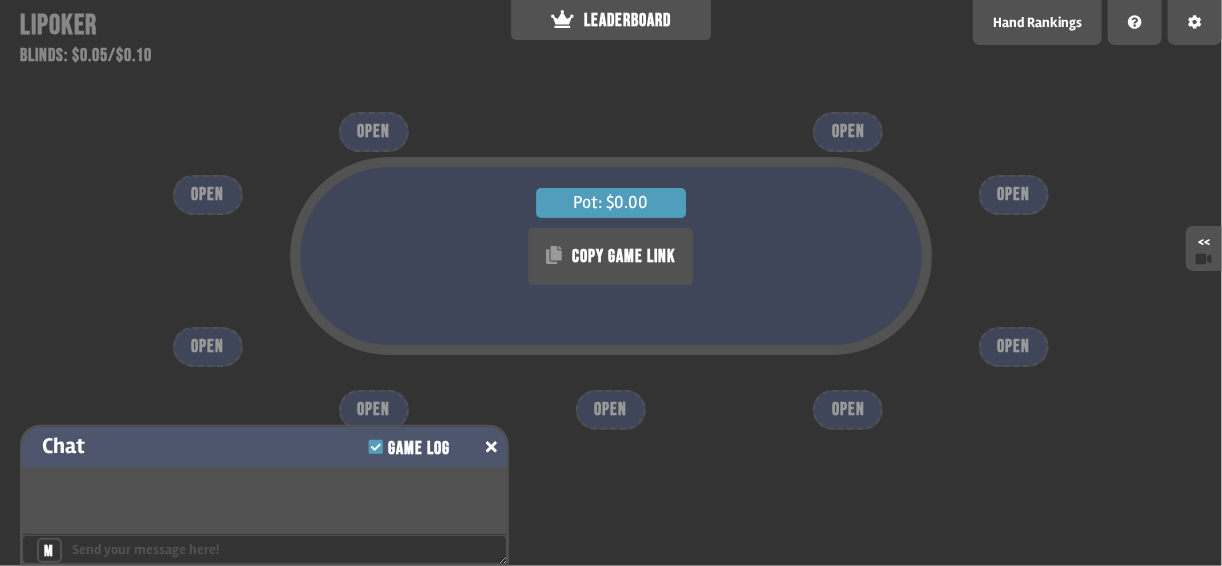 click 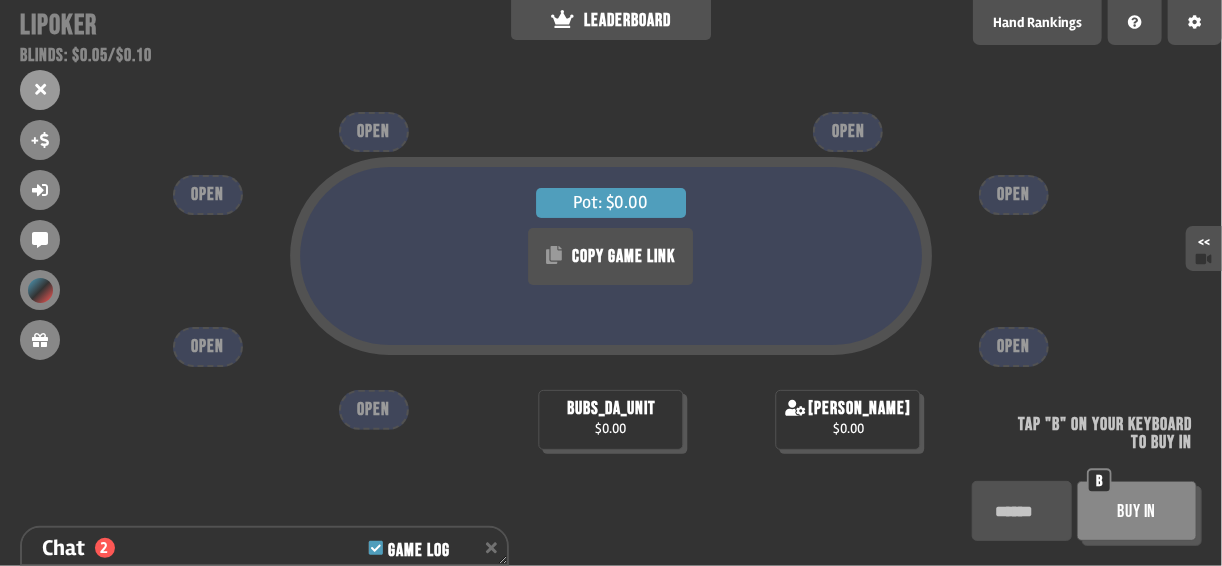 scroll, scrollTop: 129, scrollLeft: 0, axis: vertical 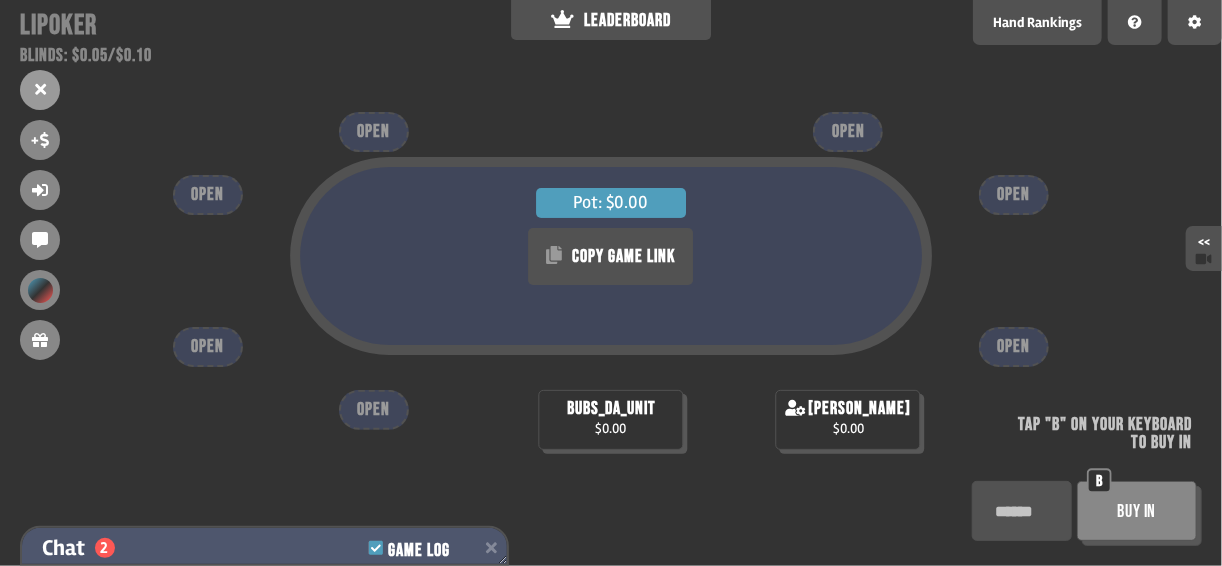 click on "Chat   2 Game Log" at bounding box center (264, 548) 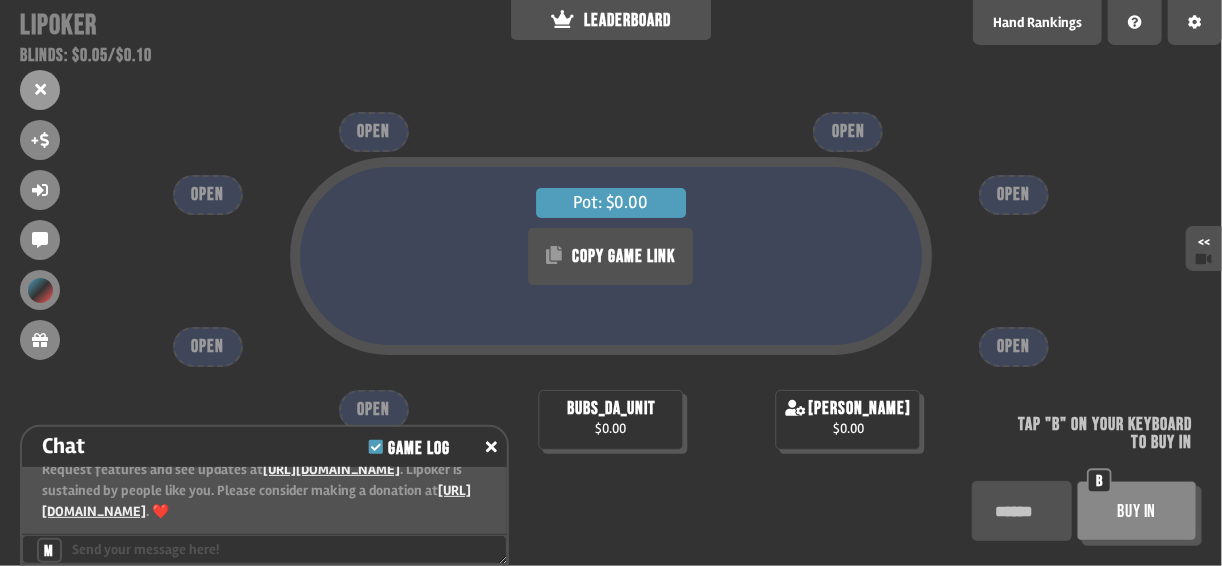 click at bounding box center [264, 549] 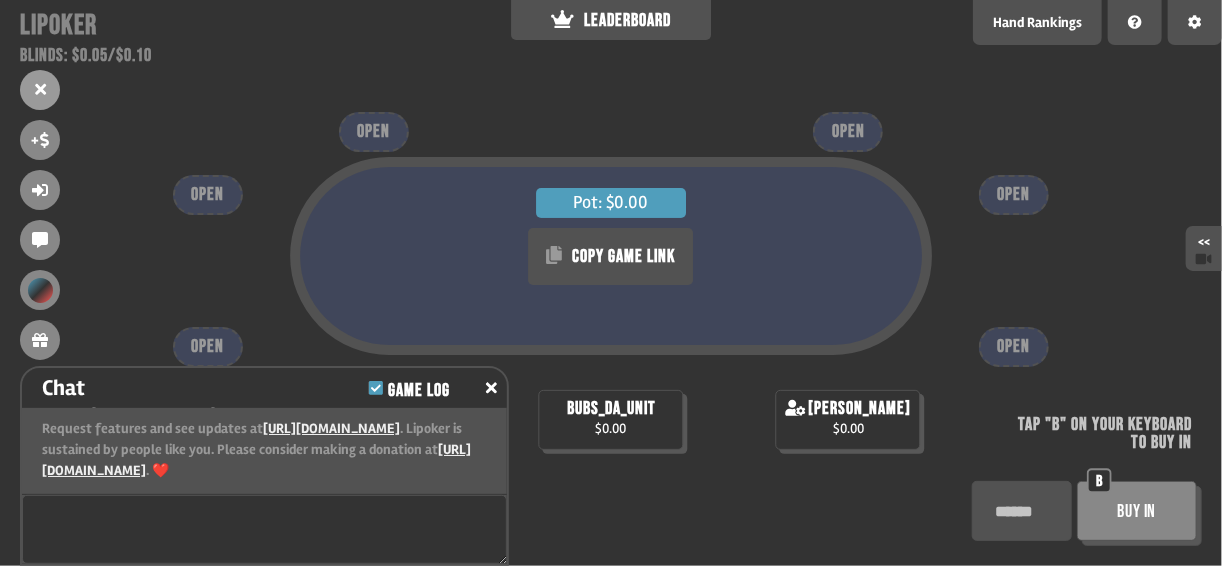 scroll, scrollTop: 48, scrollLeft: 0, axis: vertical 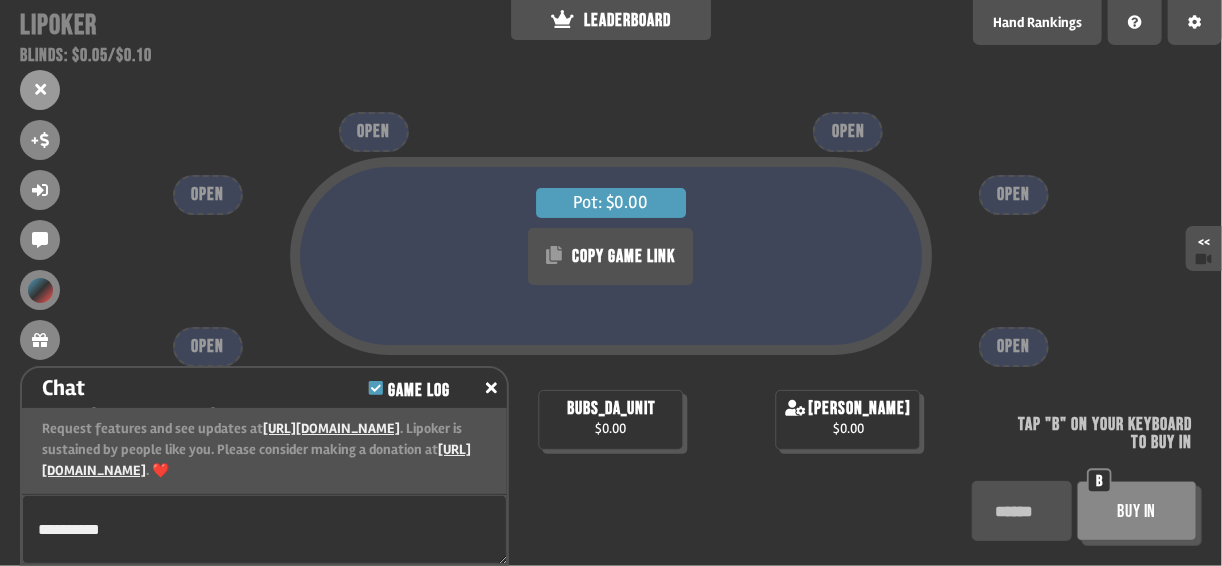type on "**********" 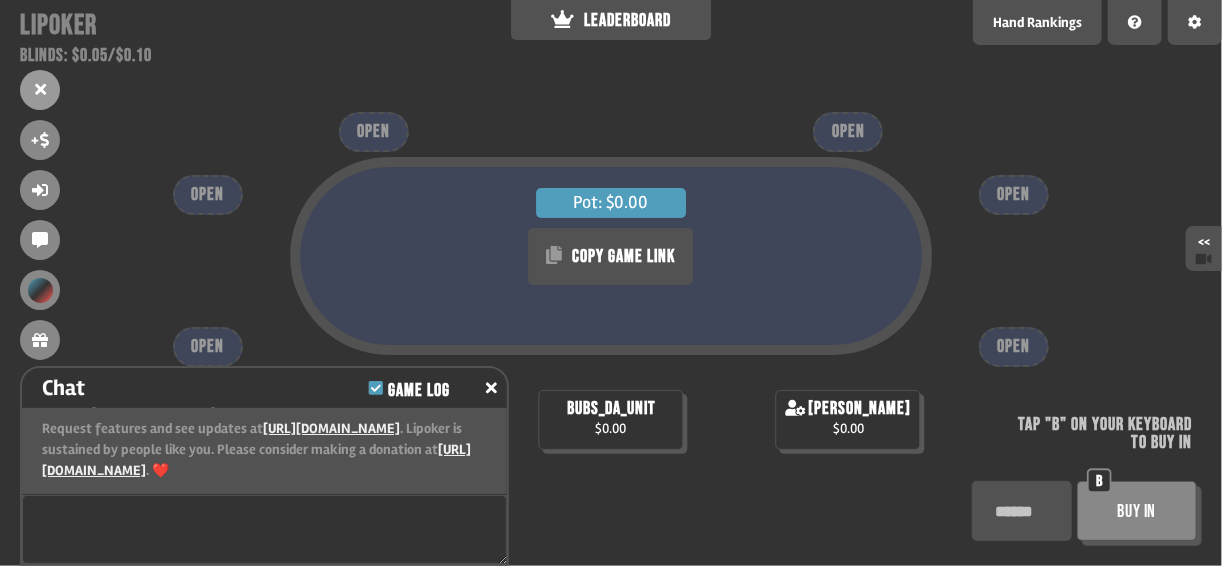 click on "Pot: $0.00   COPY GAME LINK bubs_da_unit $0.00  [PERSON_NAME] $0.00  OPEN OPEN OPEN OPEN OPEN OPEN OPEN Tap "B" on your keyboard to buy in Buy In B" at bounding box center (611, 283) 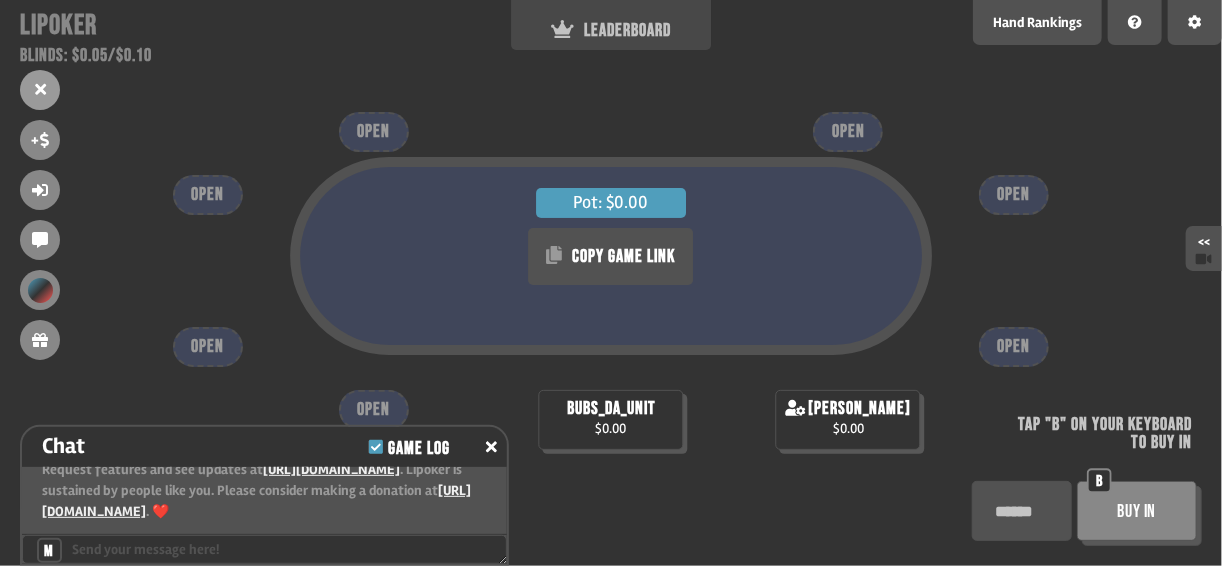 scroll, scrollTop: 95, scrollLeft: 0, axis: vertical 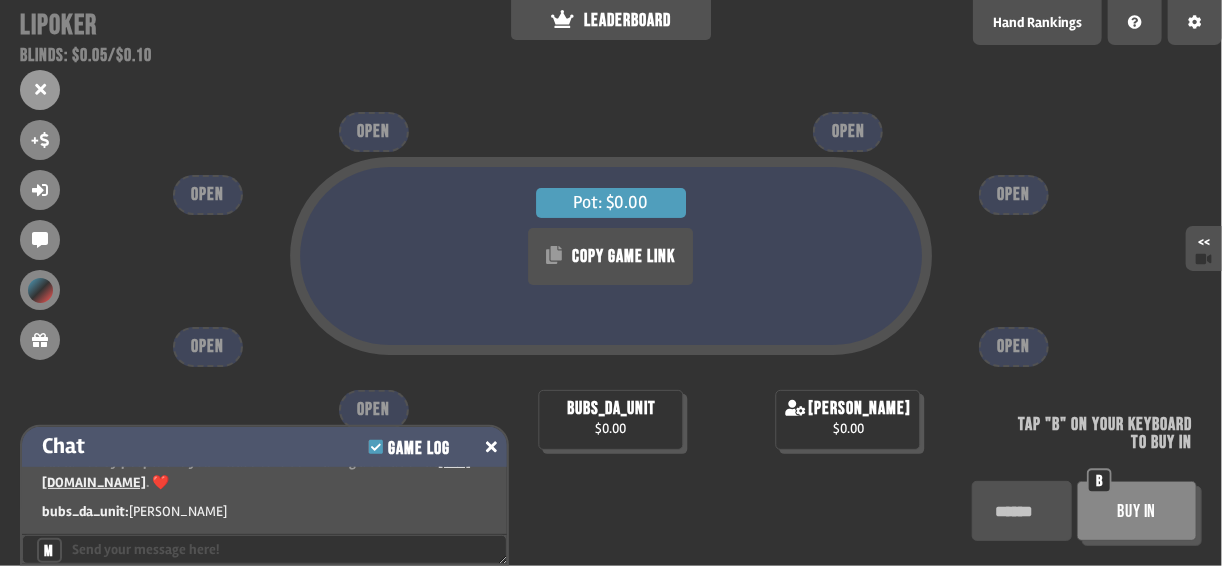 click 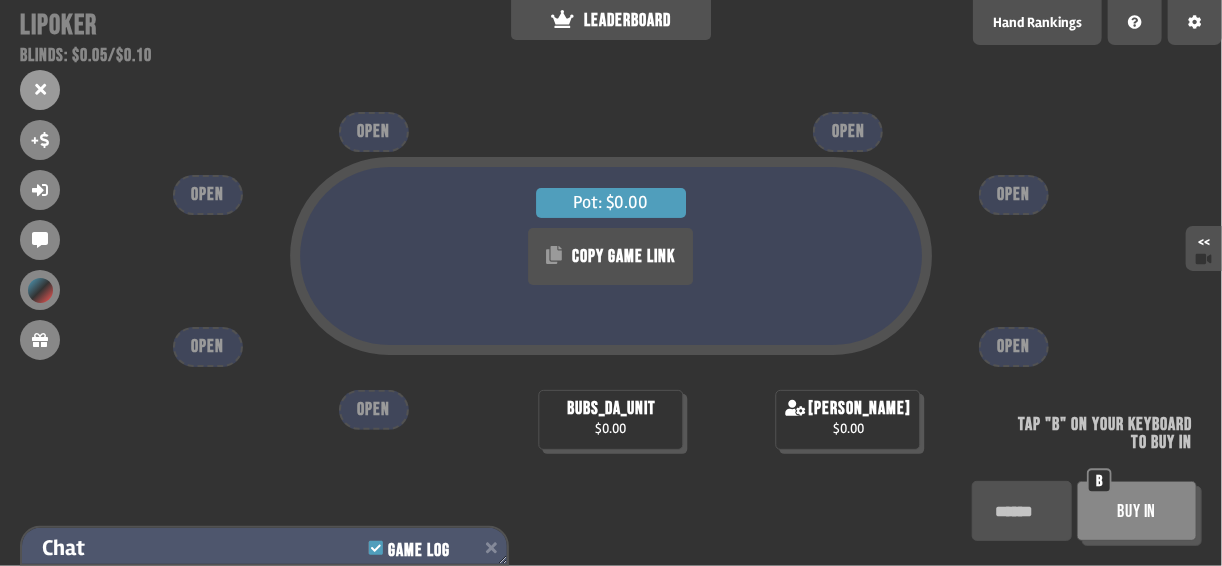 scroll, scrollTop: 120, scrollLeft: 0, axis: vertical 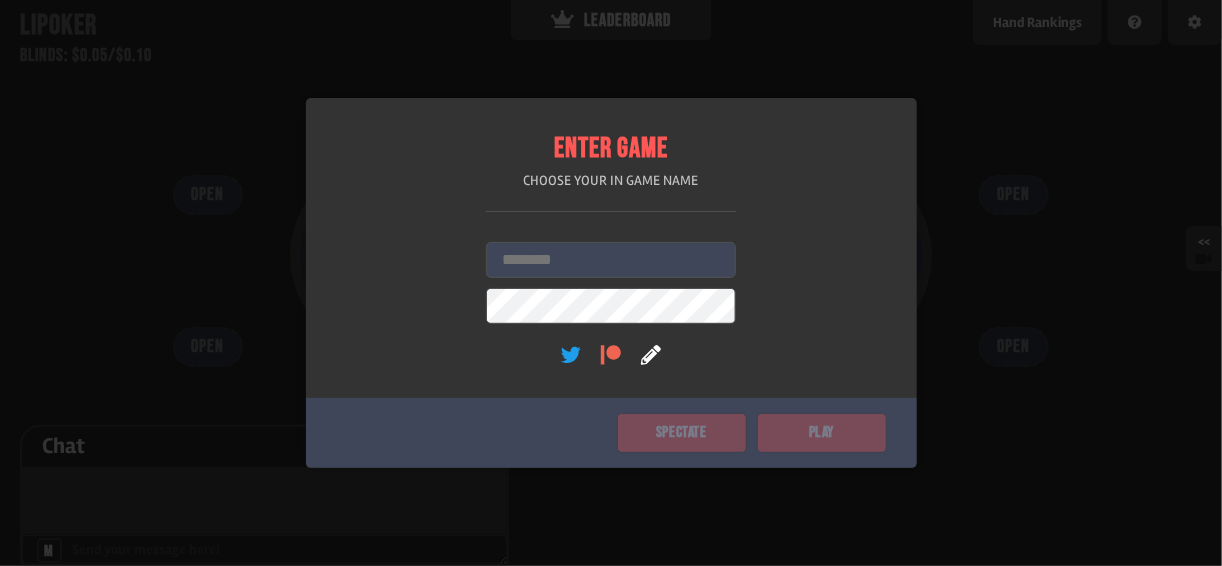 click on "Username" at bounding box center (611, 260) 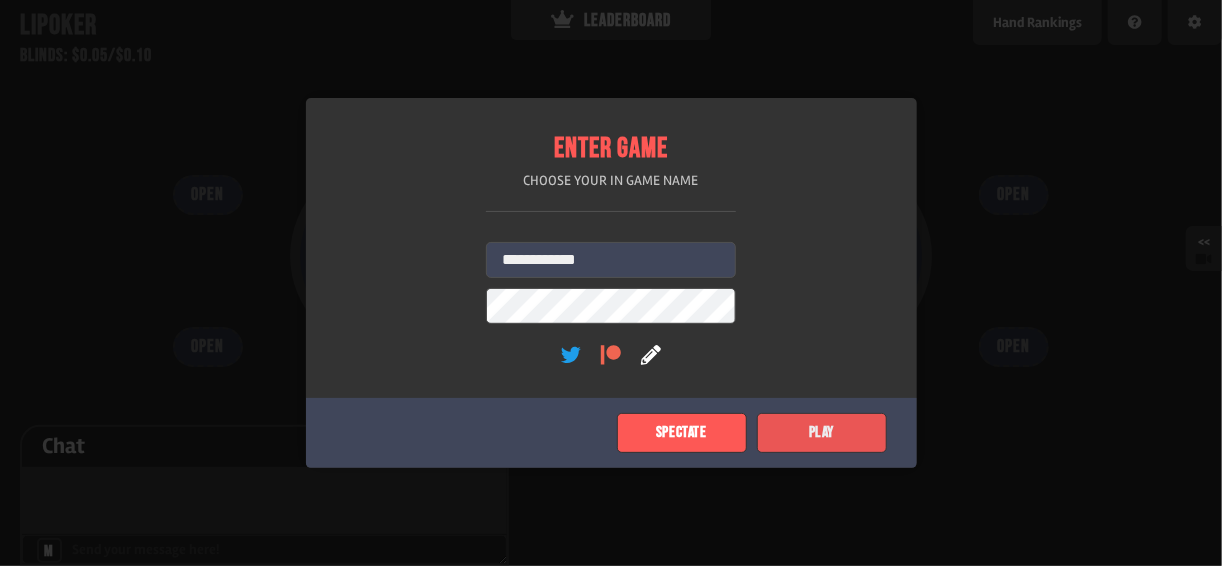 type on "**********" 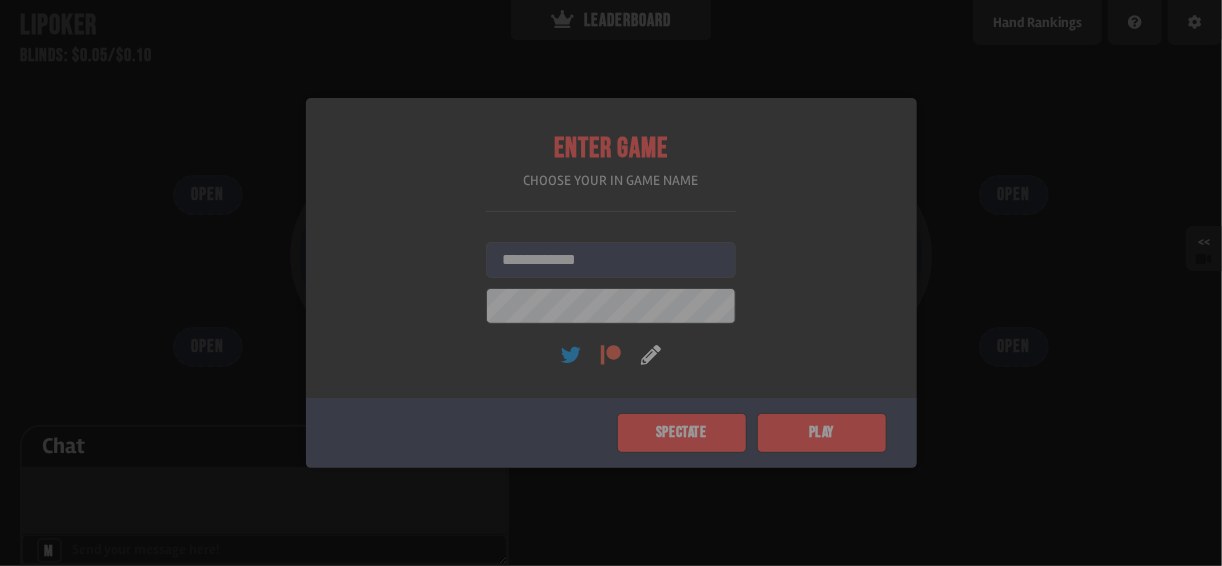 click on "Pot: $0.00   COPY GAME LINK OPEN OPEN OPEN OPEN OPEN OPEN OPEN OPEN OPEN" at bounding box center [611, 283] 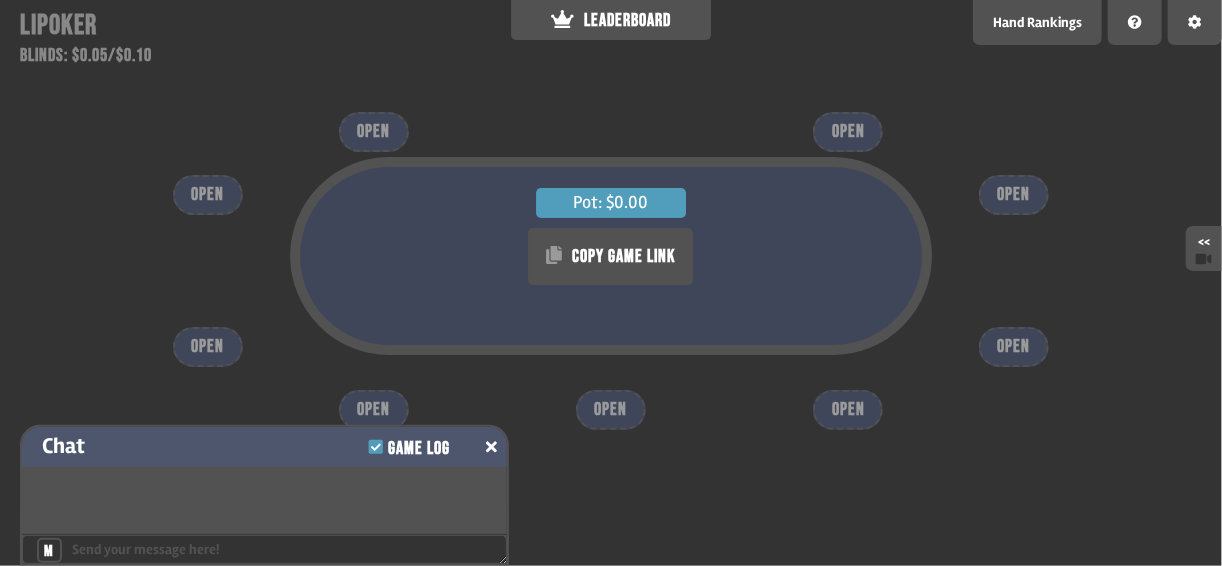 click 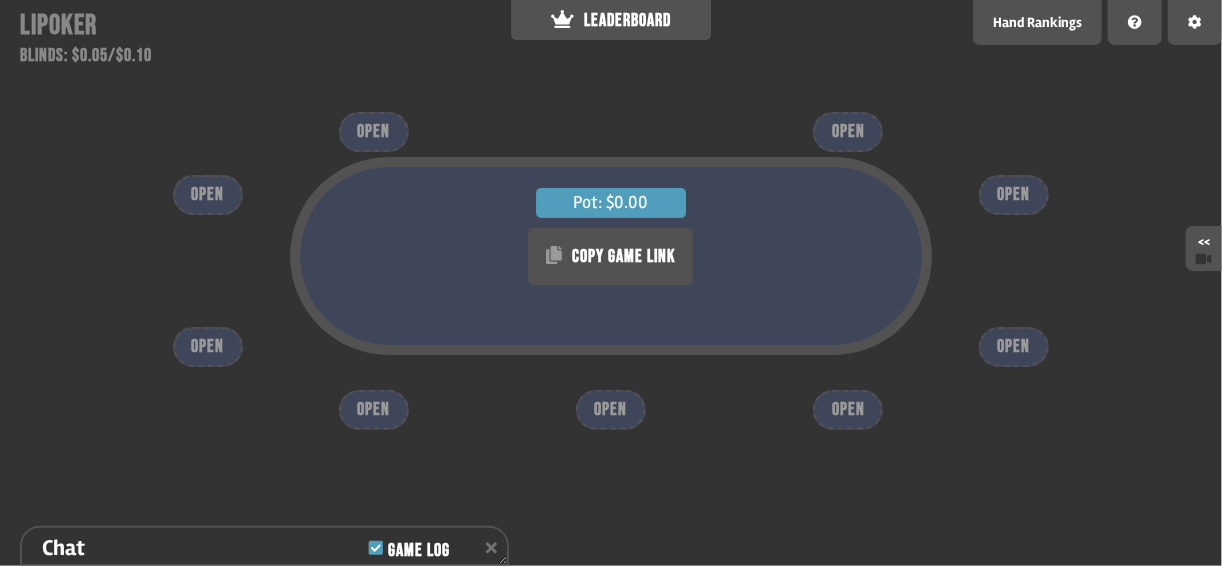 click on "OPEN" at bounding box center [611, 410] 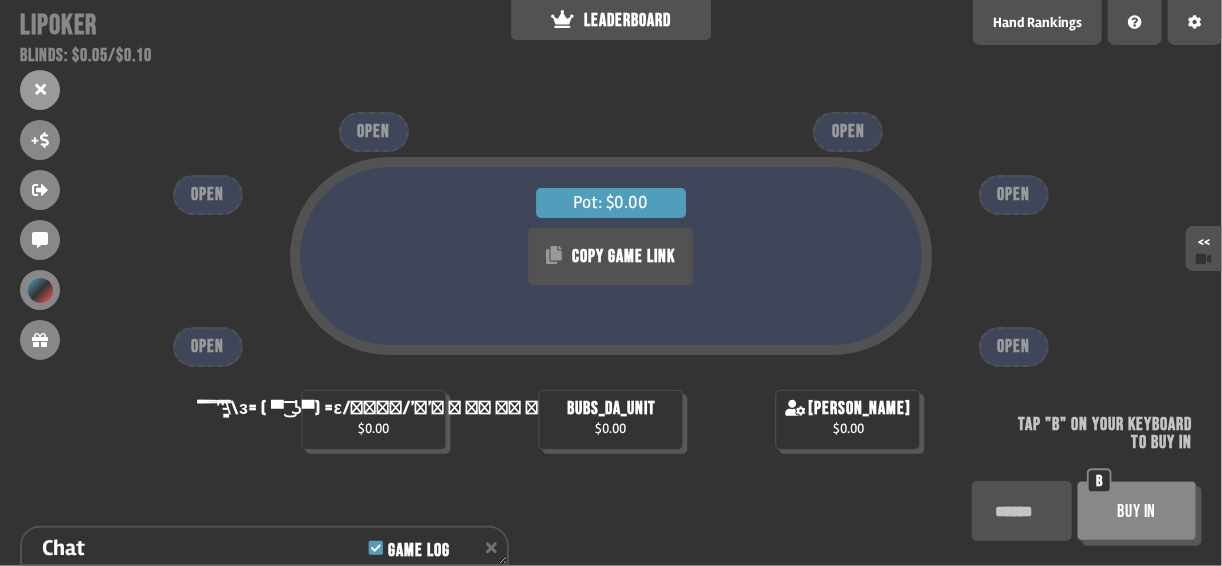 scroll, scrollTop: 129, scrollLeft: 0, axis: vertical 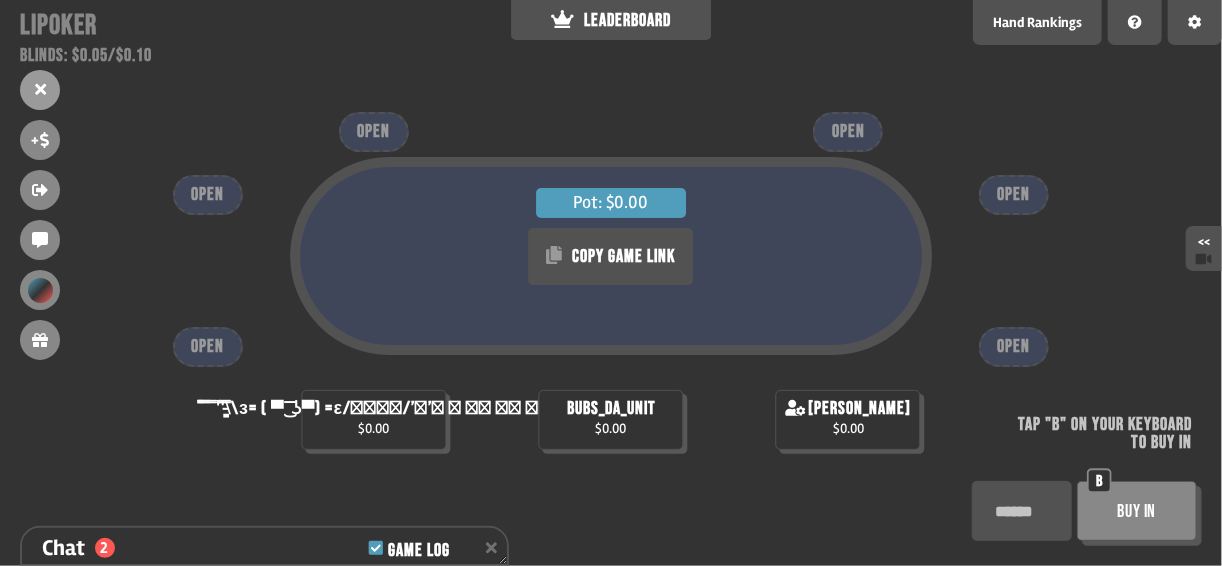 click on "Buy In" at bounding box center (1137, 511) 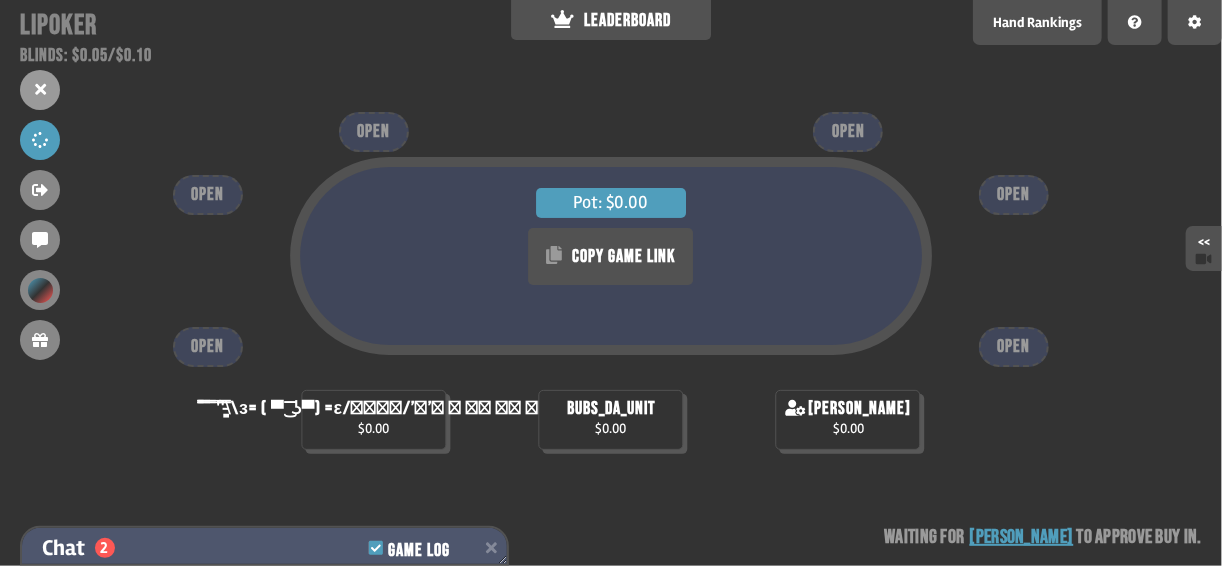 click on "Chat   2 Game Log" at bounding box center (264, 548) 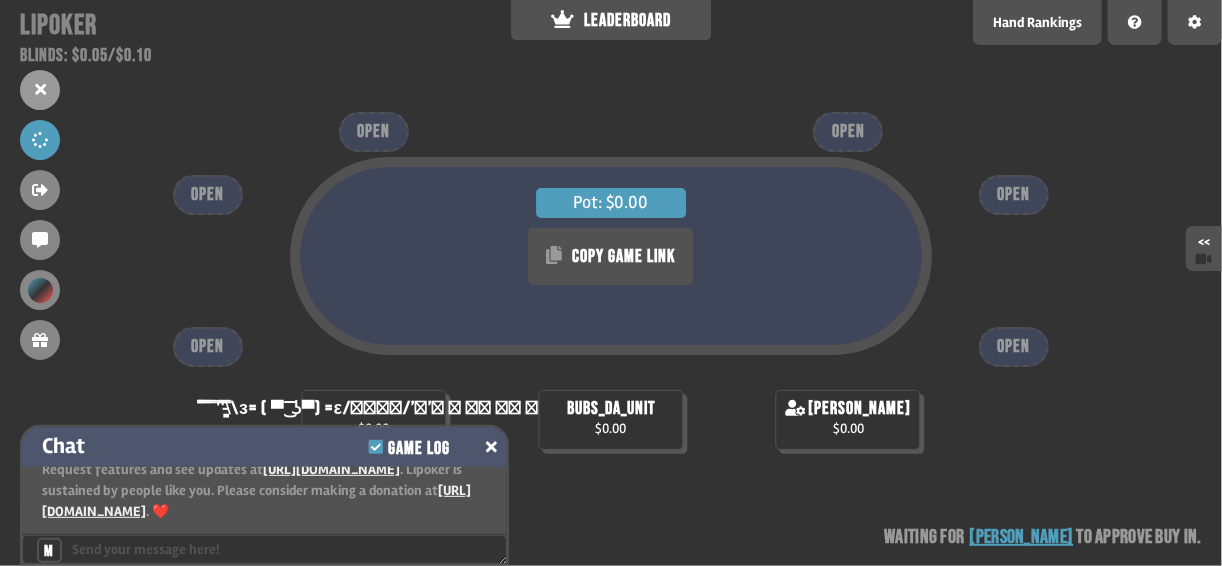 scroll, scrollTop: 66, scrollLeft: 0, axis: vertical 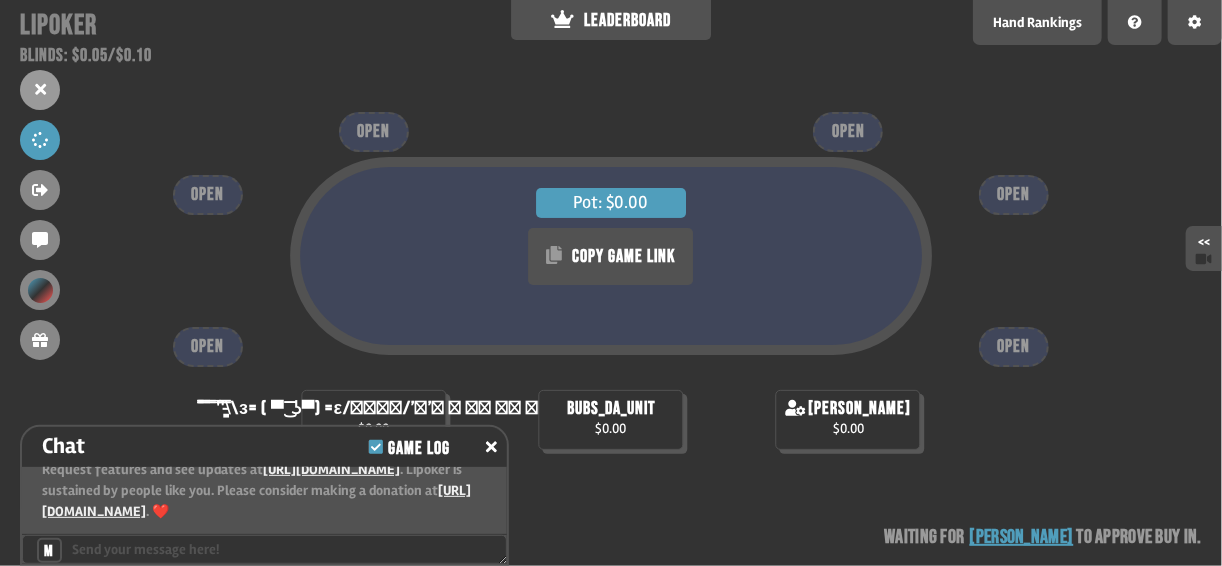 click on "Pot: $0.00   COPY GAME LINK ̿̿ ̿̿ ̿̿ ̿'̿'\̵͇̿̿\з= ( ▀ ͜͞ʖ▀) =ε/̵͇̿̿/’̿’̿ ̿ ̿̿ ̿̿ ̿̿ $0.00  bubs_da_unit $0.00  seth $0.00  OPEN OPEN OPEN OPEN OPEN OPEN Waiting for  seth  to approve buy in" at bounding box center (611, 283) 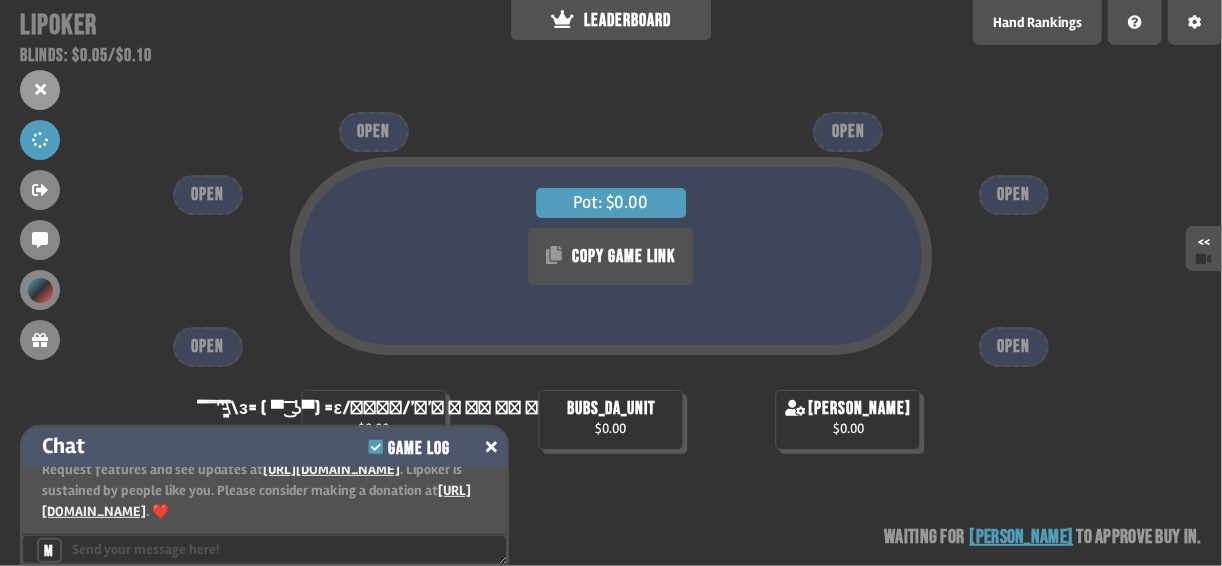 click 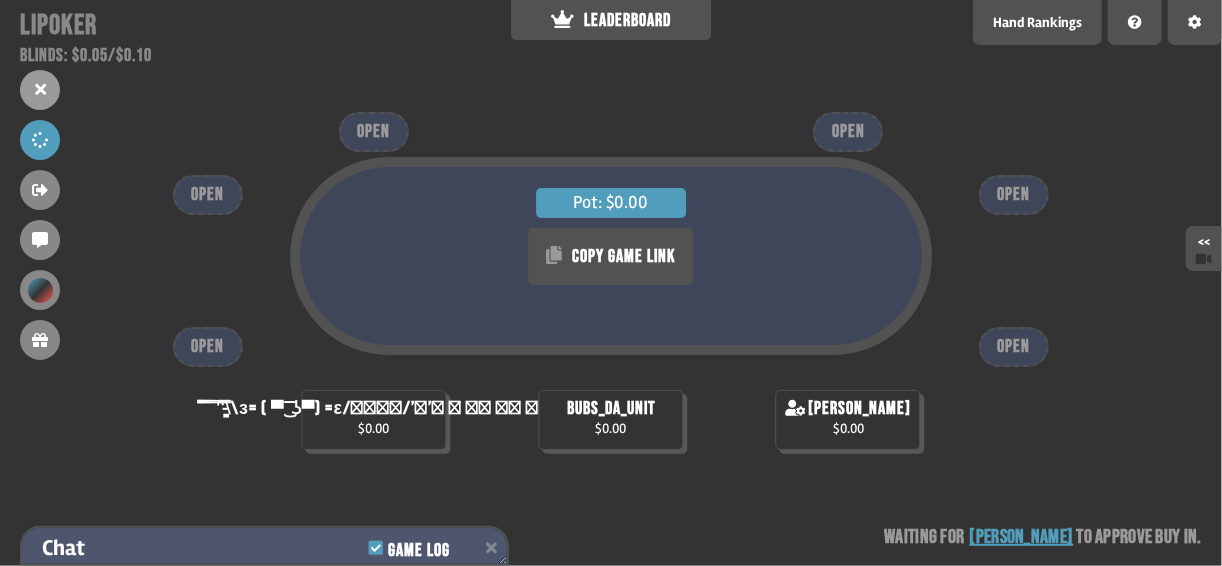 scroll, scrollTop: 120, scrollLeft: 0, axis: vertical 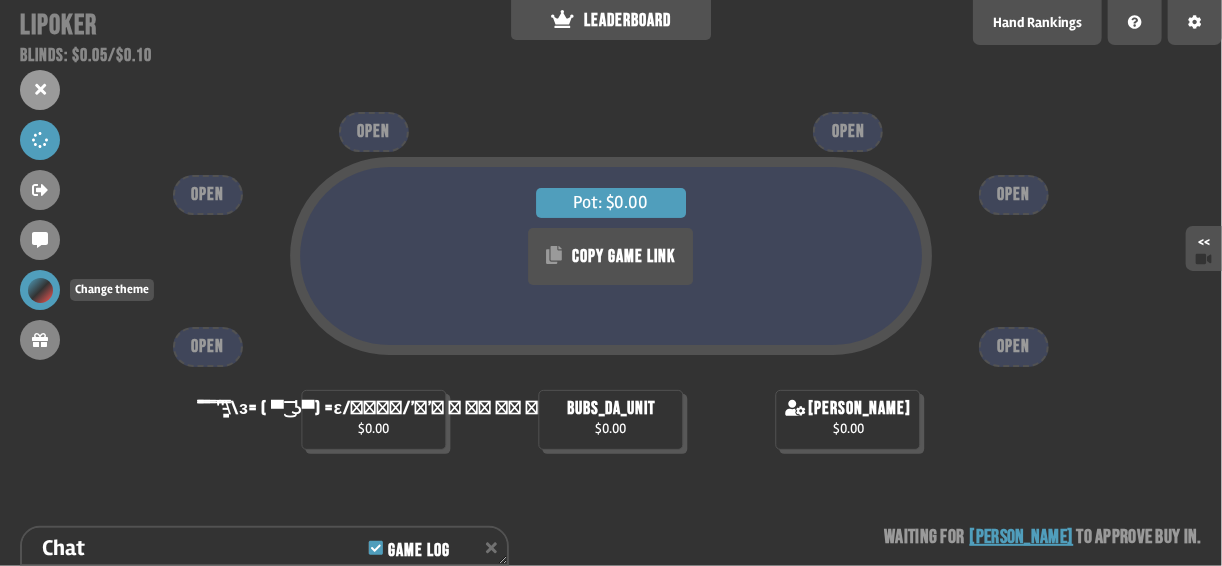 click at bounding box center (40, 290) 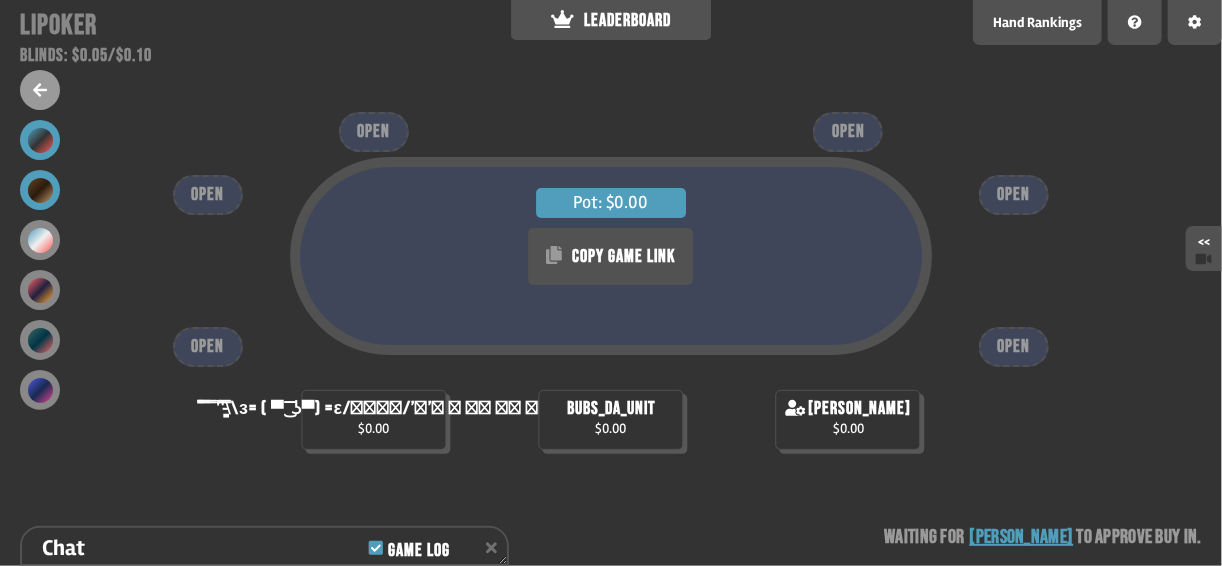 click at bounding box center (40, 190) 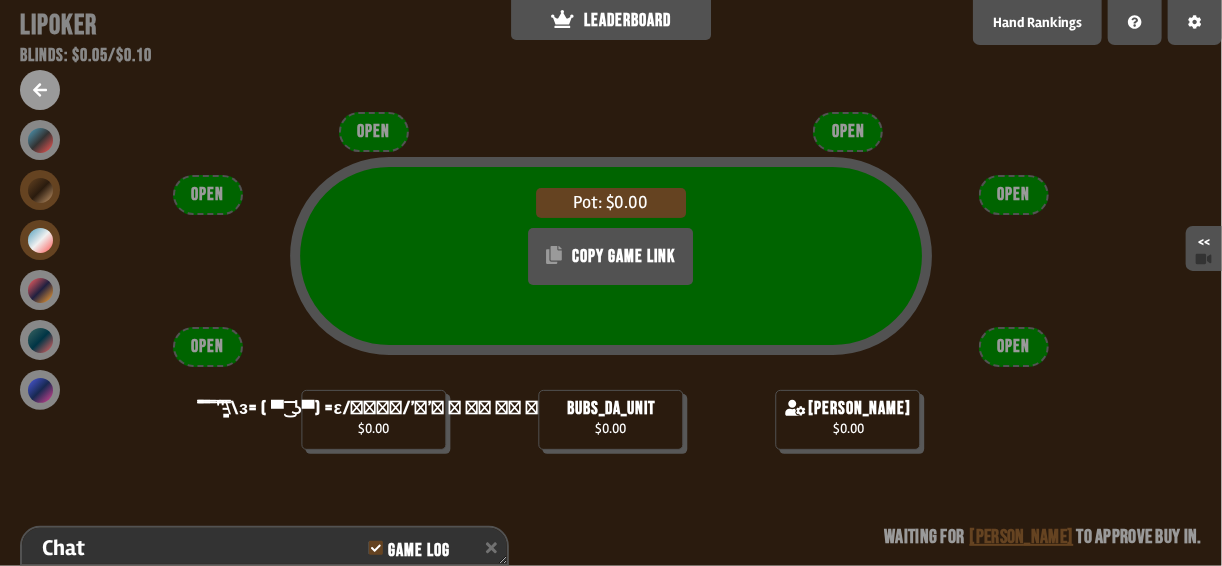 click at bounding box center [40, 240] 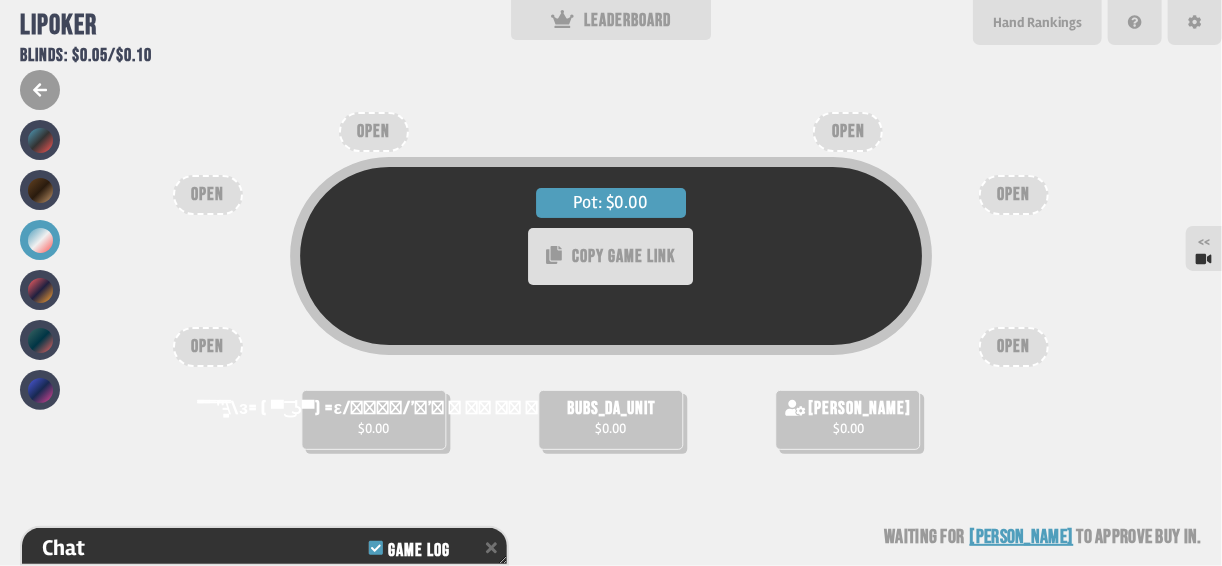 click at bounding box center [40, 265] 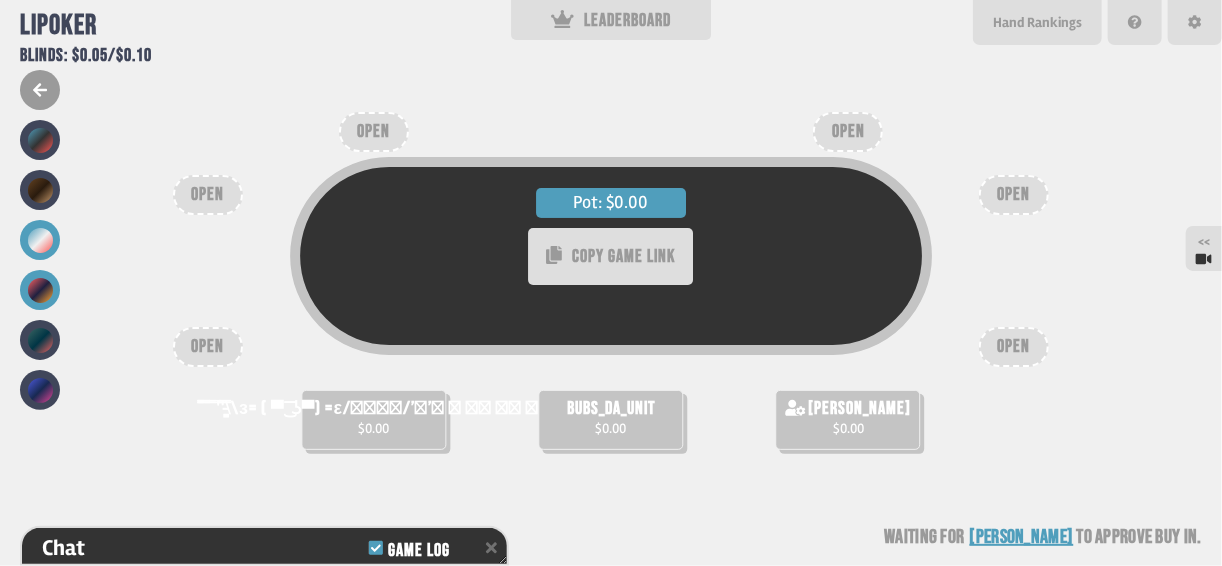 click at bounding box center (40, 290) 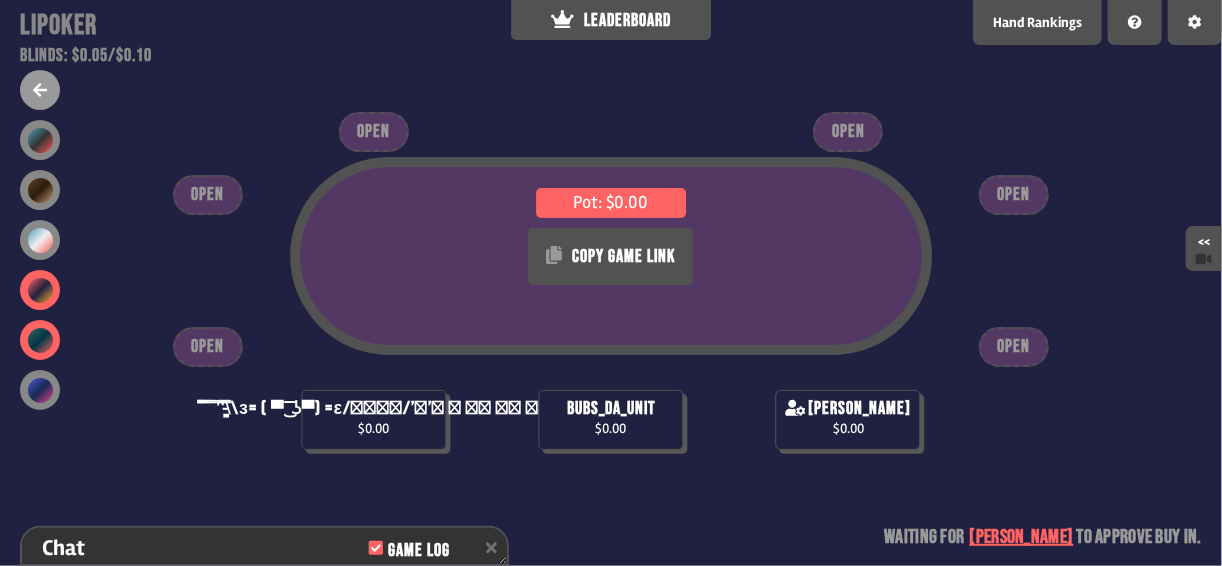 click at bounding box center (40, 340) 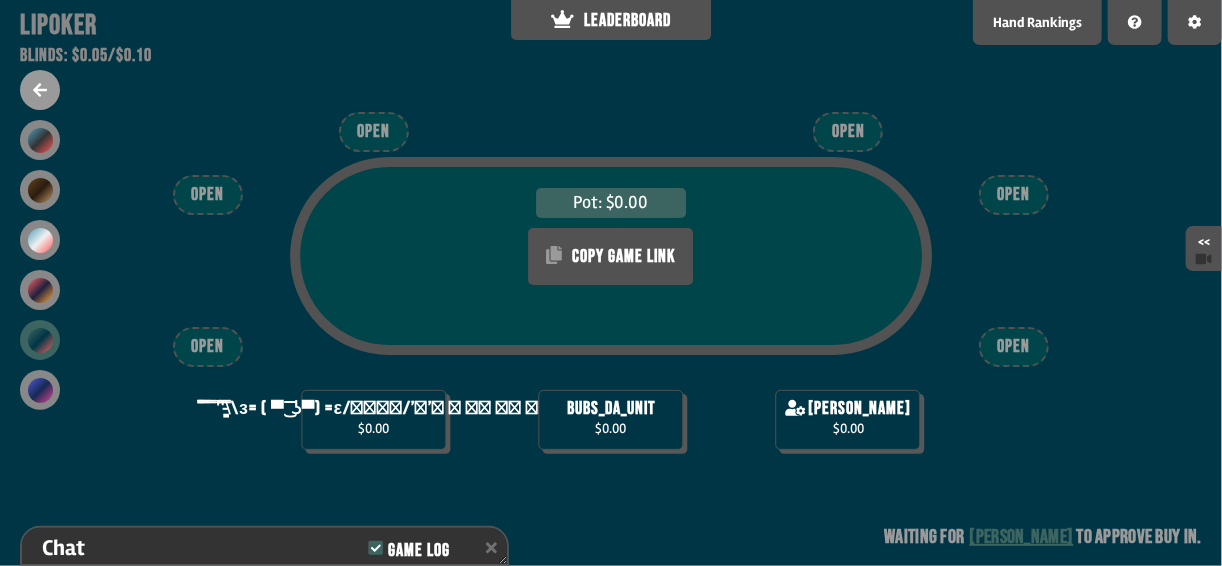 click at bounding box center [40, 390] 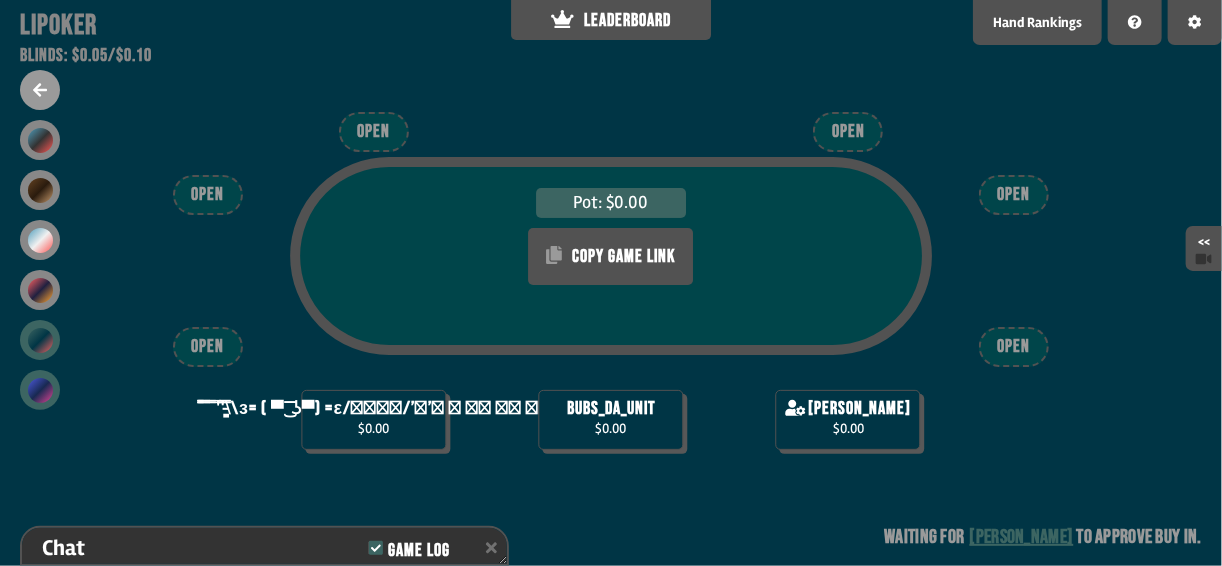 click at bounding box center (40, 390) 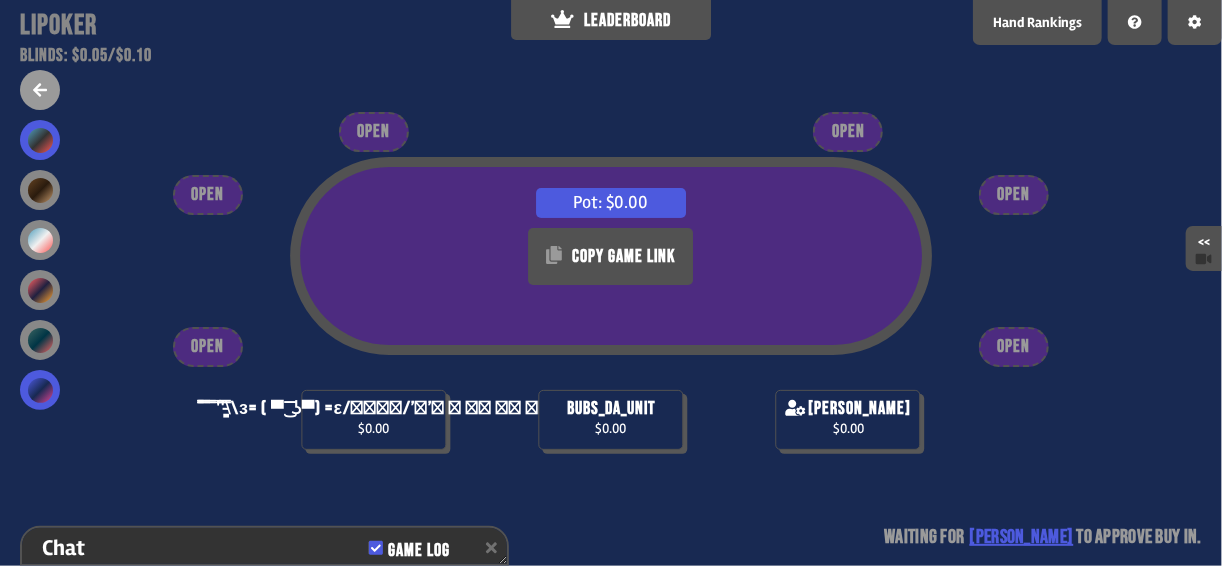 click at bounding box center (40, 140) 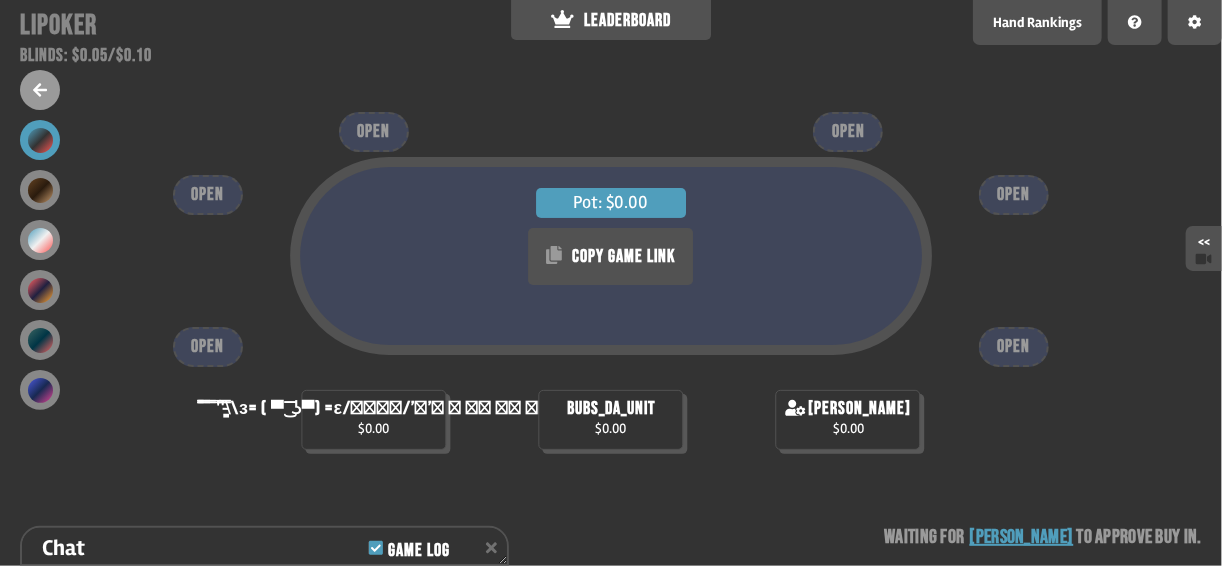 click at bounding box center [40, 265] 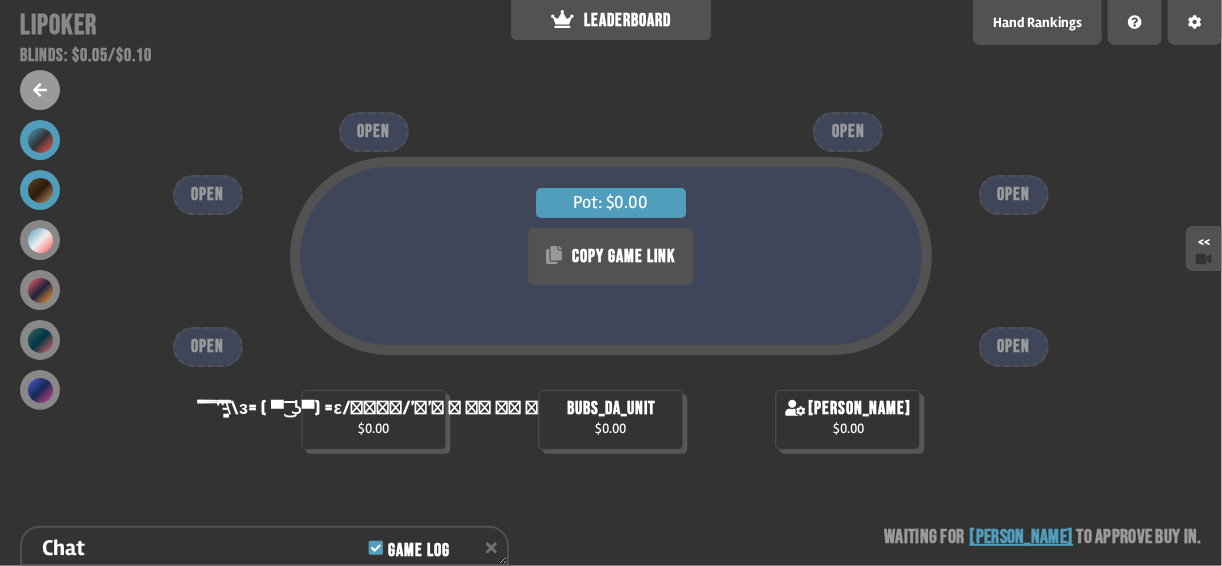 click at bounding box center (40, 190) 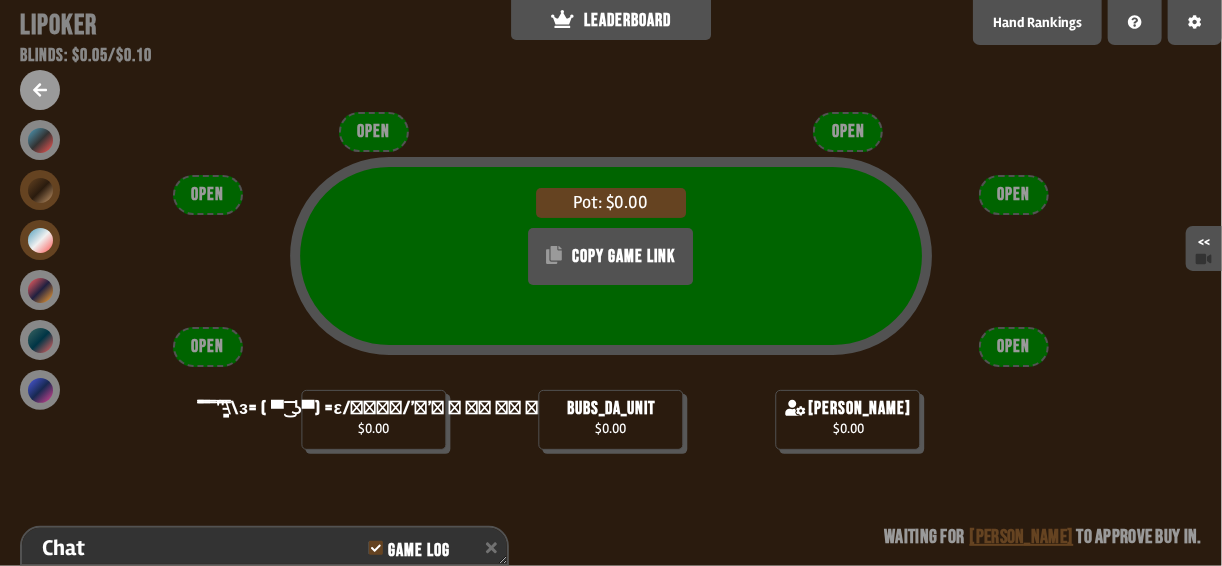click at bounding box center (40, 240) 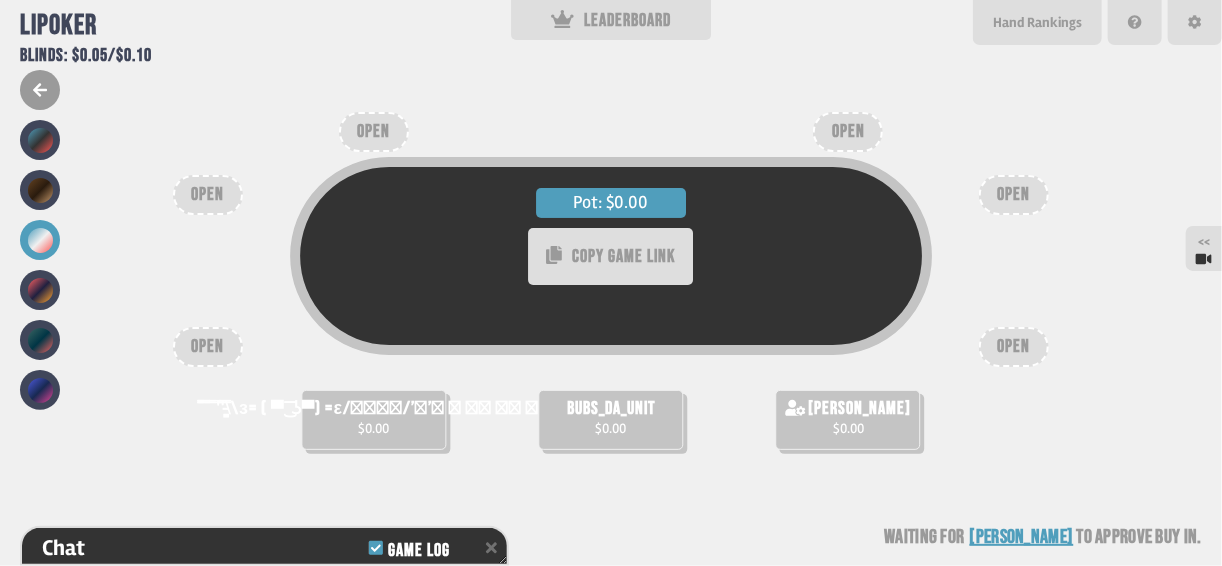 click on "Pot: $0.00   COPY GAME LINK ̿̿ ̿̿ ̿̿ ̿'̿'\̵͇̿̿\з= ( ▀ ͜͞ʖ▀) =ε/̵͇̿̿/’̿’̿ ̿ ̿̿ ̿̿ ̿̿ $0.00  bubs_da_unit $0.00  seth $0.00  OPEN OPEN OPEN OPEN OPEN OPEN Waiting for  seth  to approve buy in" at bounding box center (611, 283) 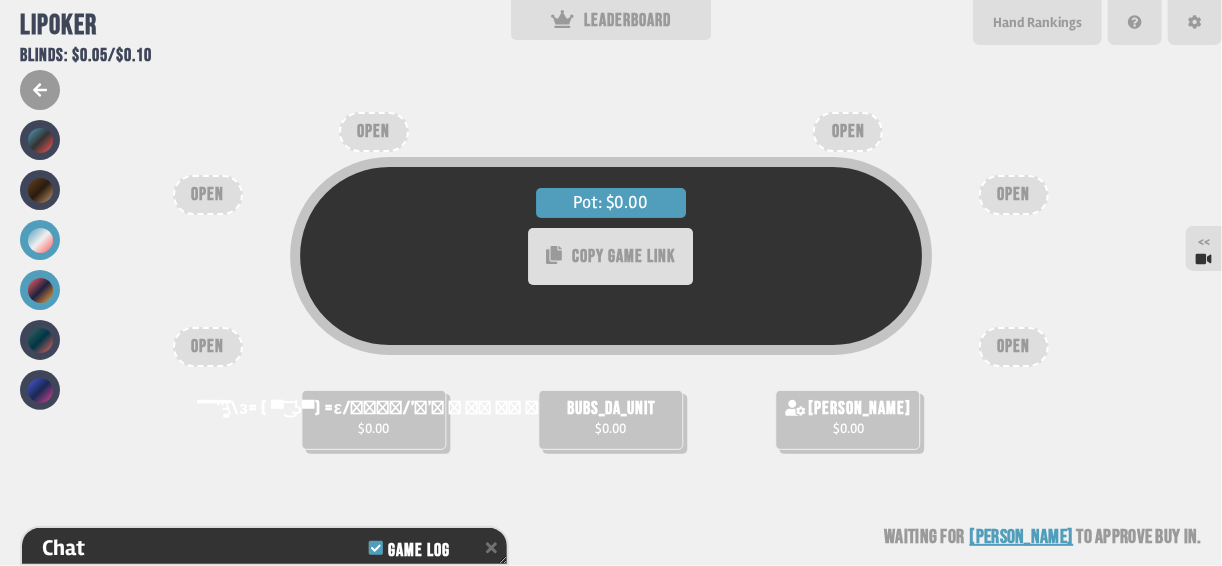 click at bounding box center (40, 290) 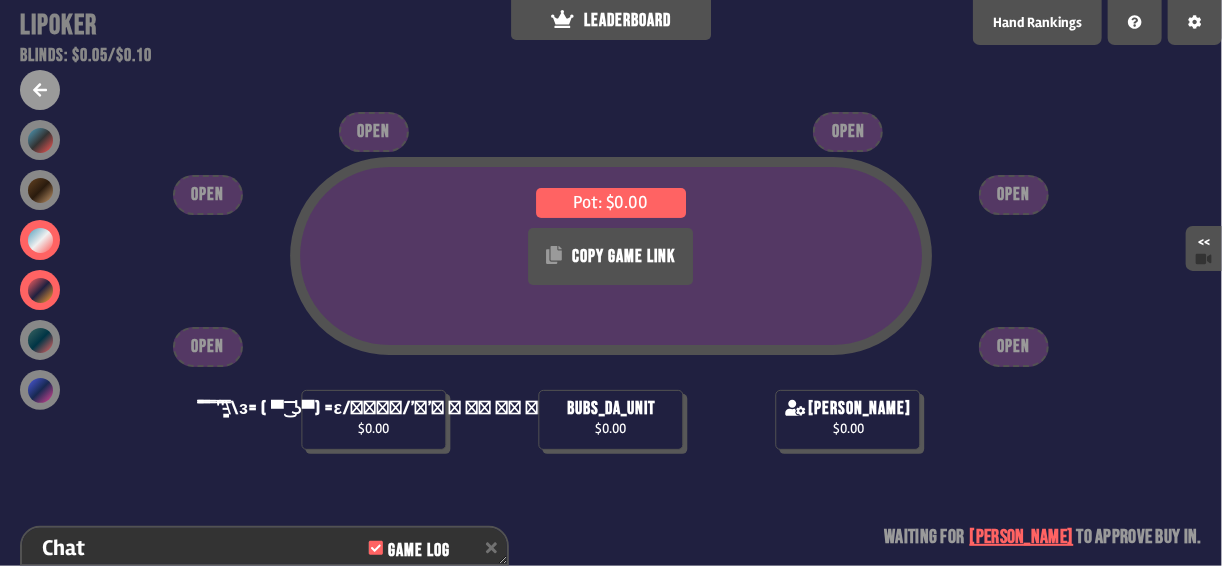 click at bounding box center (40, 240) 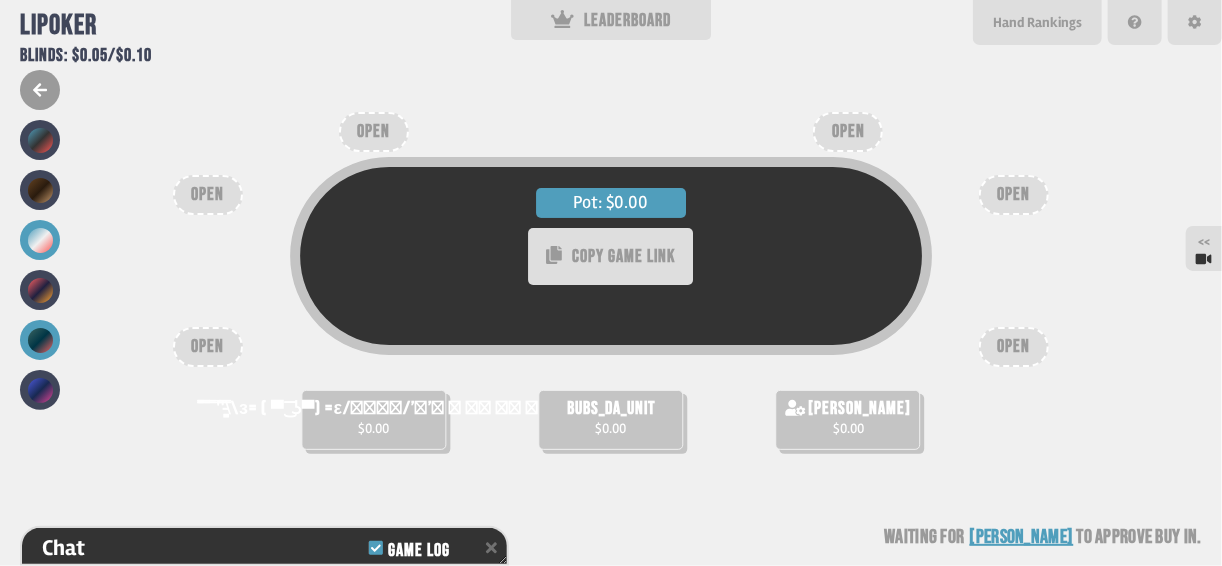 click at bounding box center [40, 340] 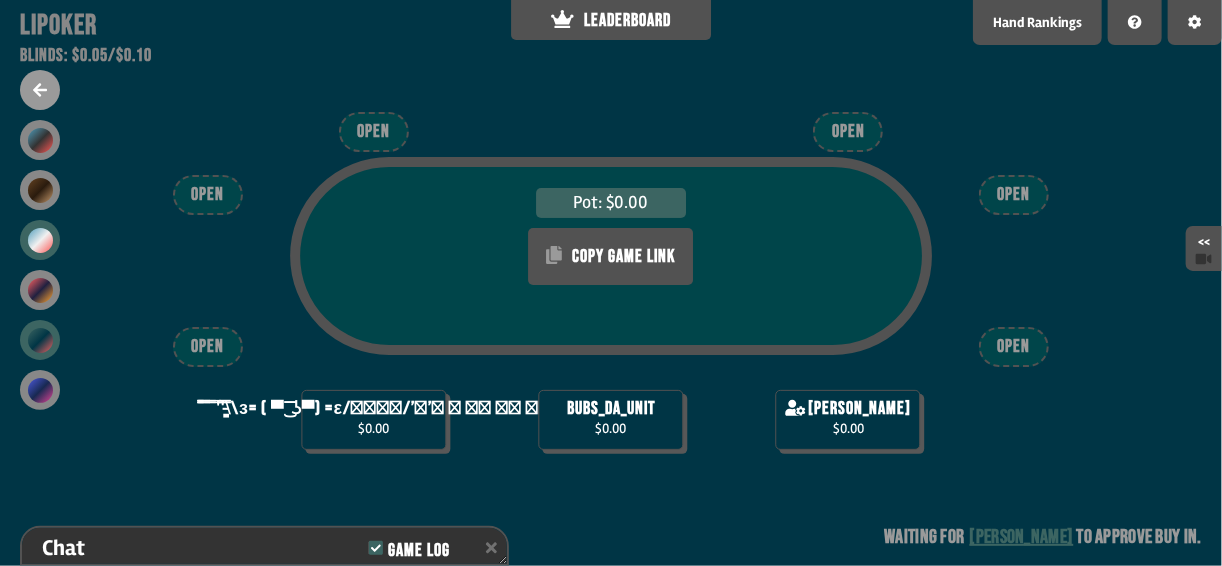 click at bounding box center (40, 240) 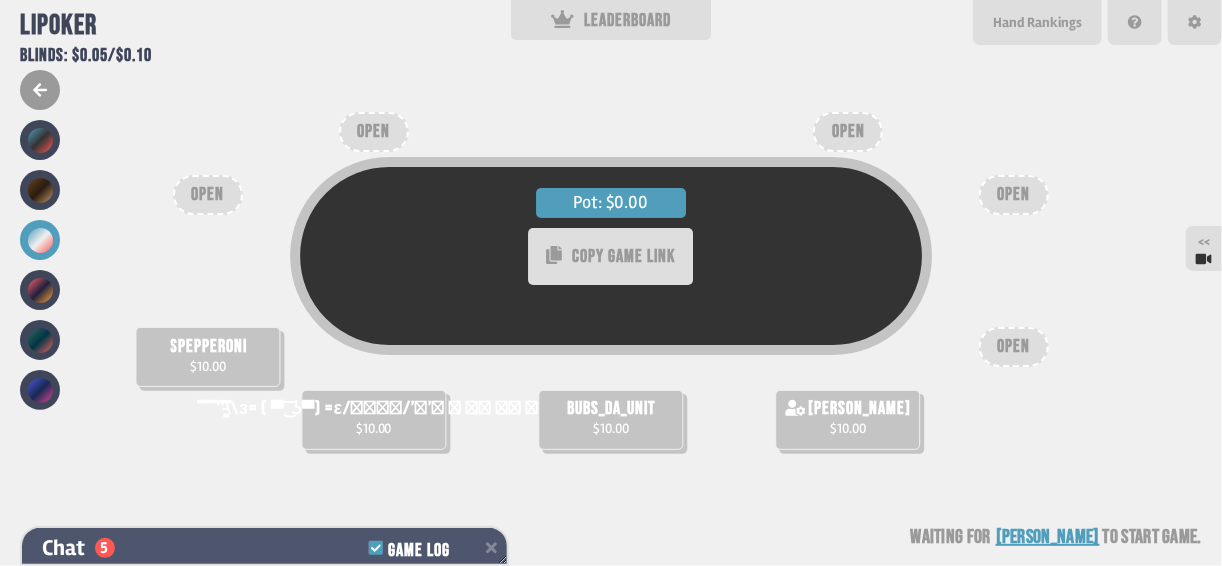 click 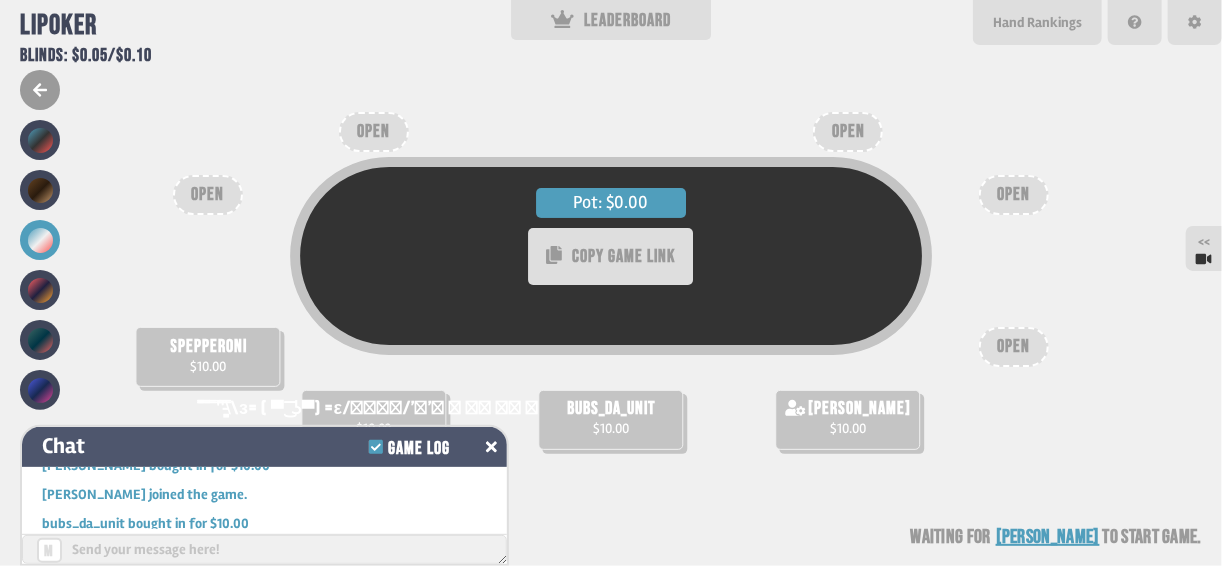 click 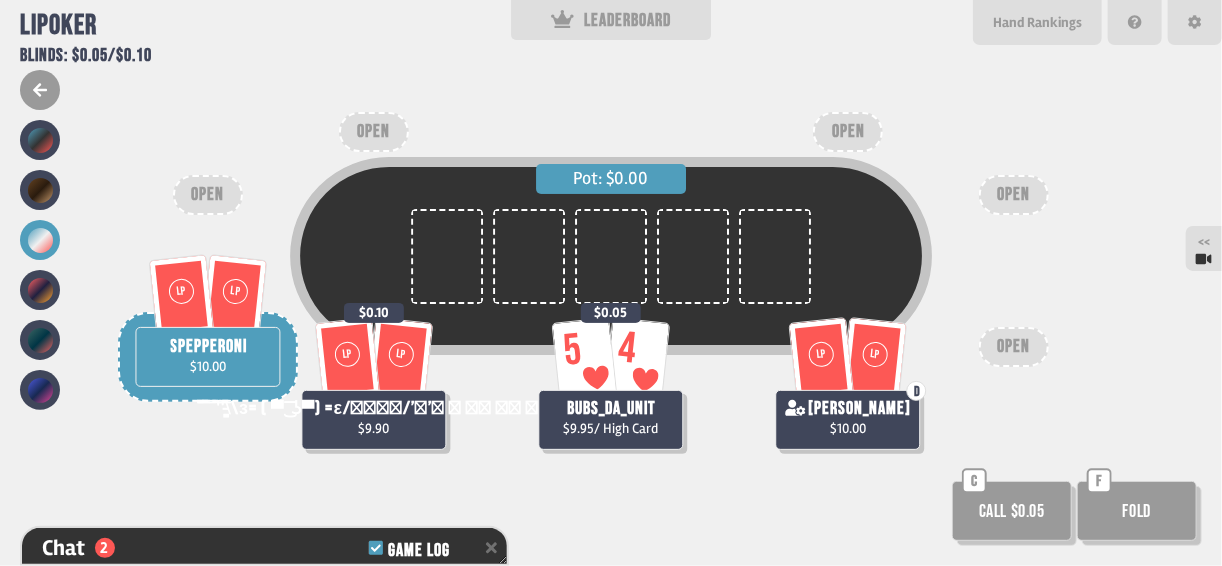 scroll, scrollTop: 97, scrollLeft: 0, axis: vertical 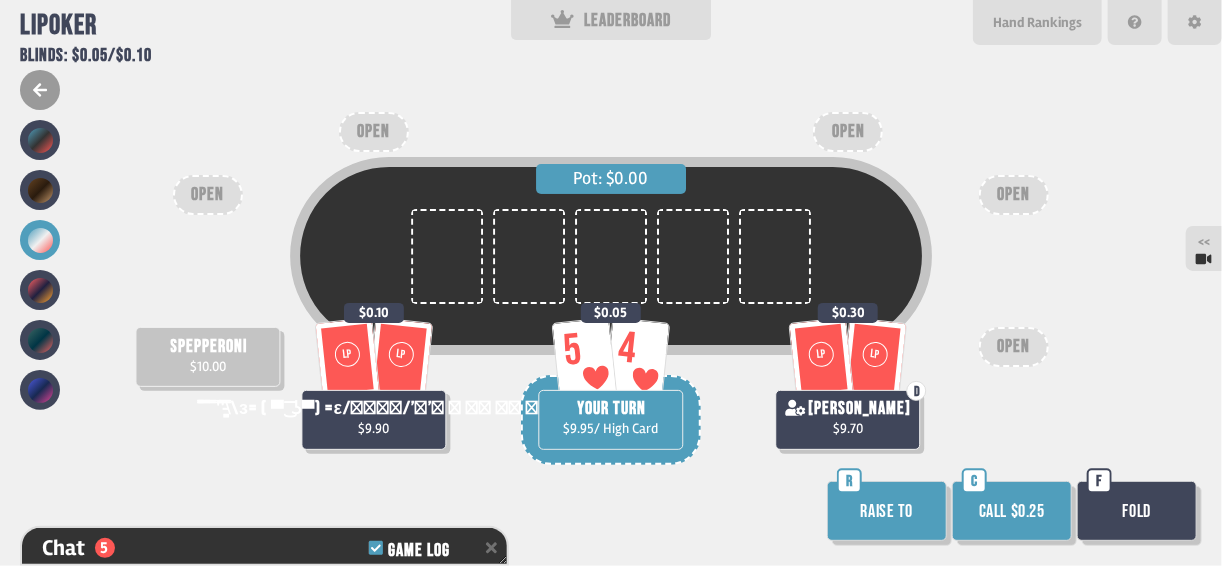 click on "Call $0.25" at bounding box center [1012, 511] 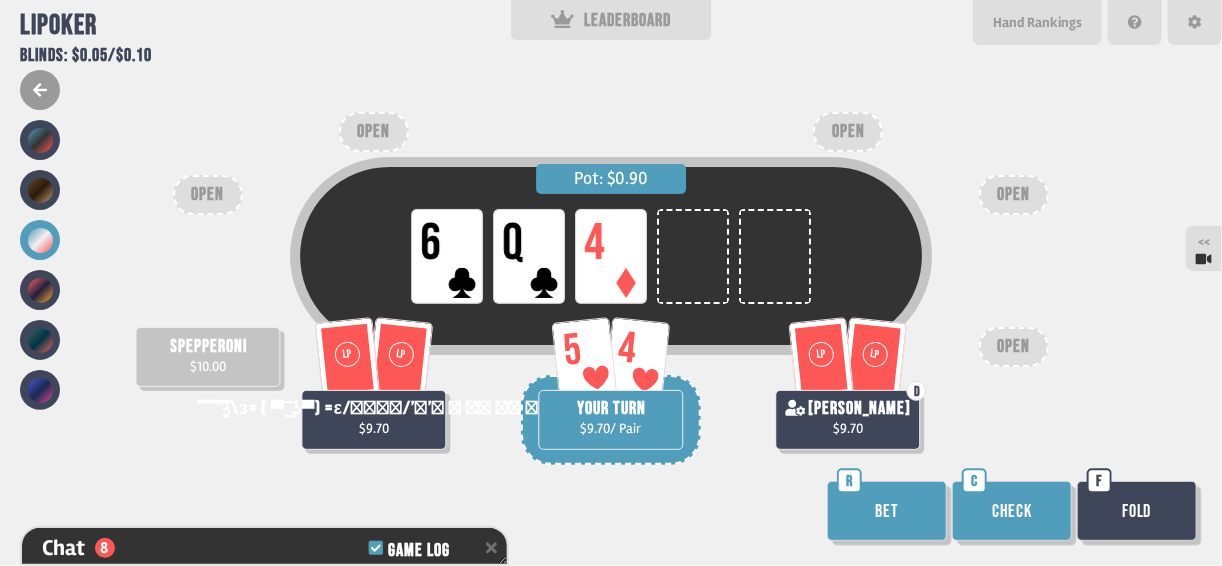 click on "Check" at bounding box center (1012, 511) 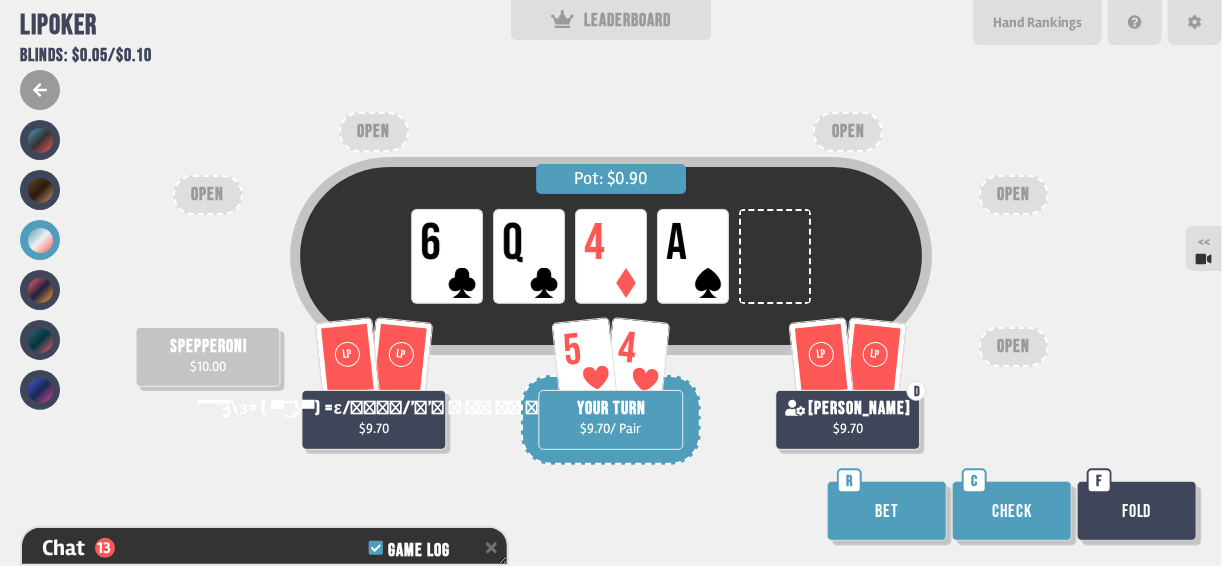 click on "Bet" at bounding box center (887, 511) 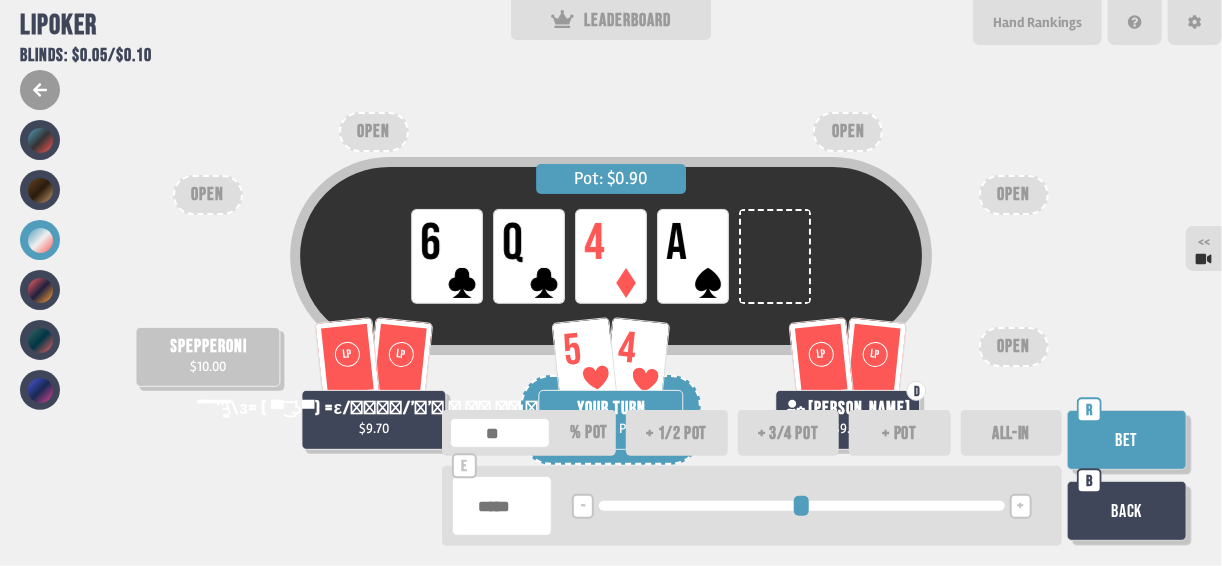 click on "+ 1/2 pot" at bounding box center [677, 433] 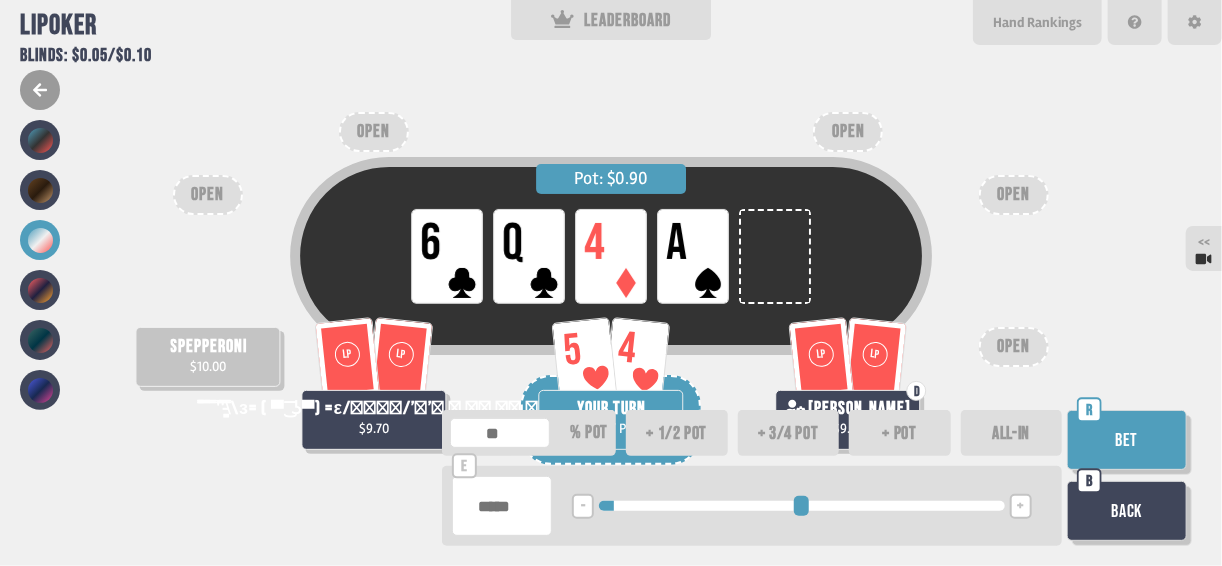 click on "Bet" at bounding box center (1127, 440) 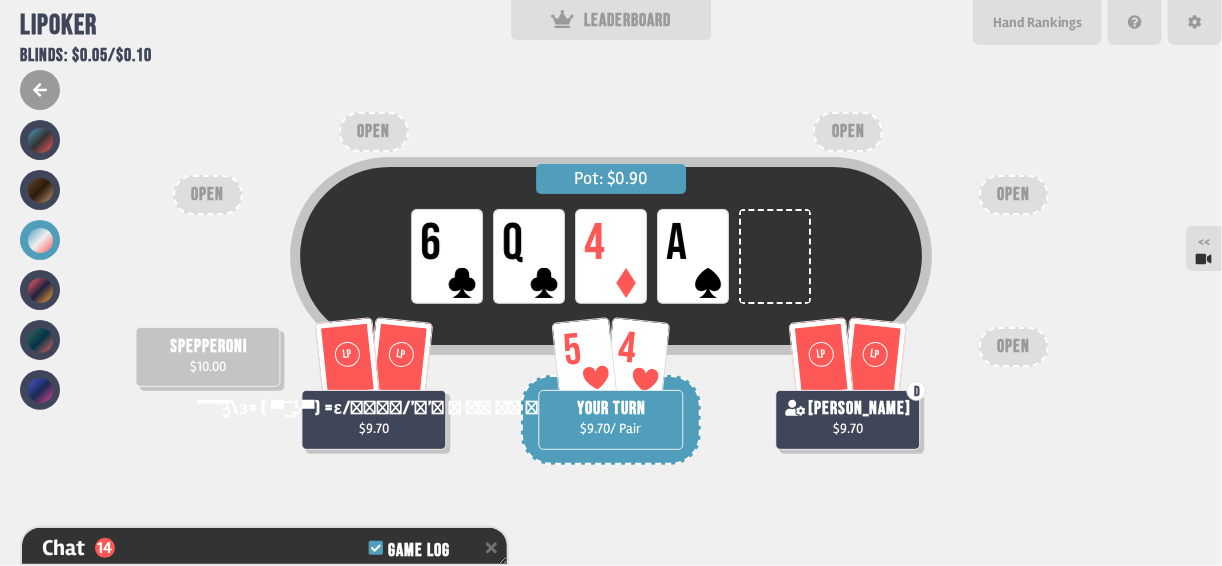 scroll, scrollTop: 680, scrollLeft: 0, axis: vertical 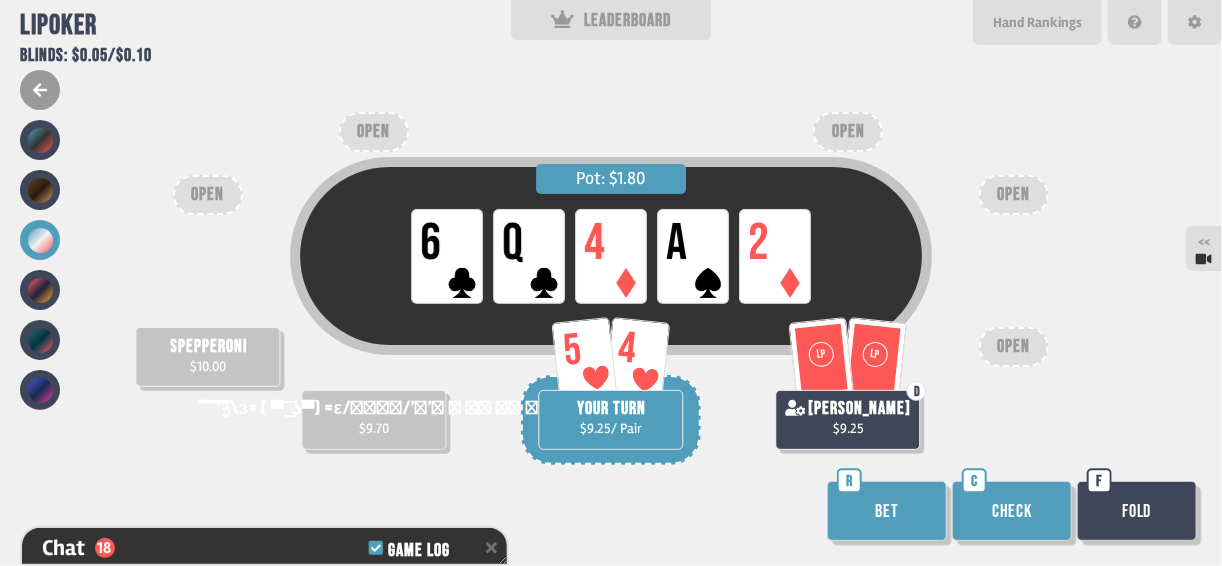 click on "Check" at bounding box center (1012, 511) 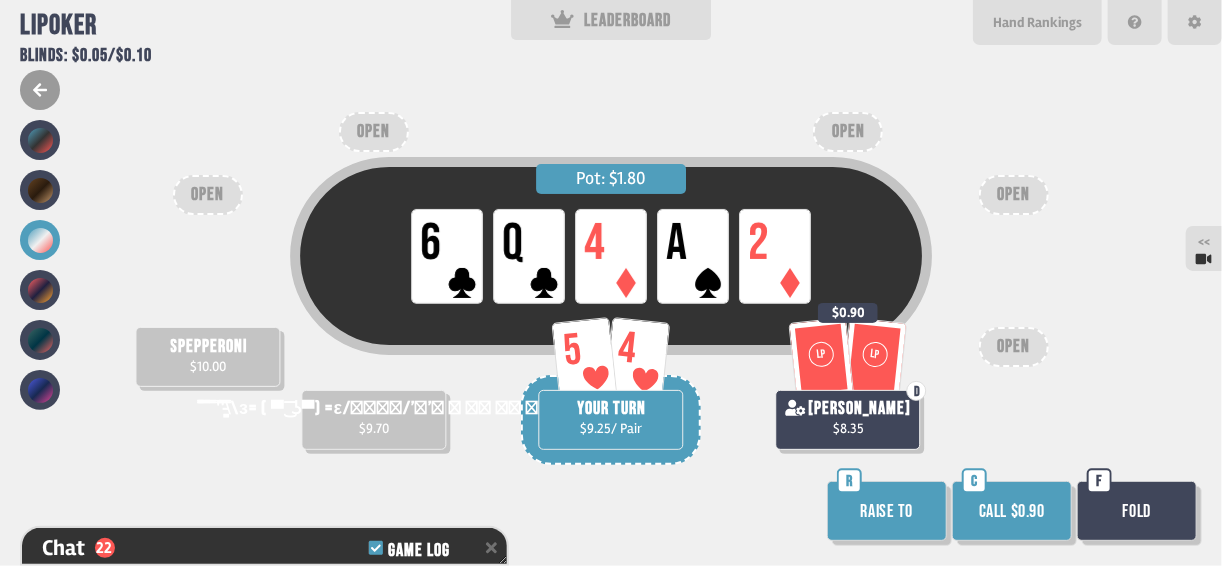click on "Fold" at bounding box center [1137, 511] 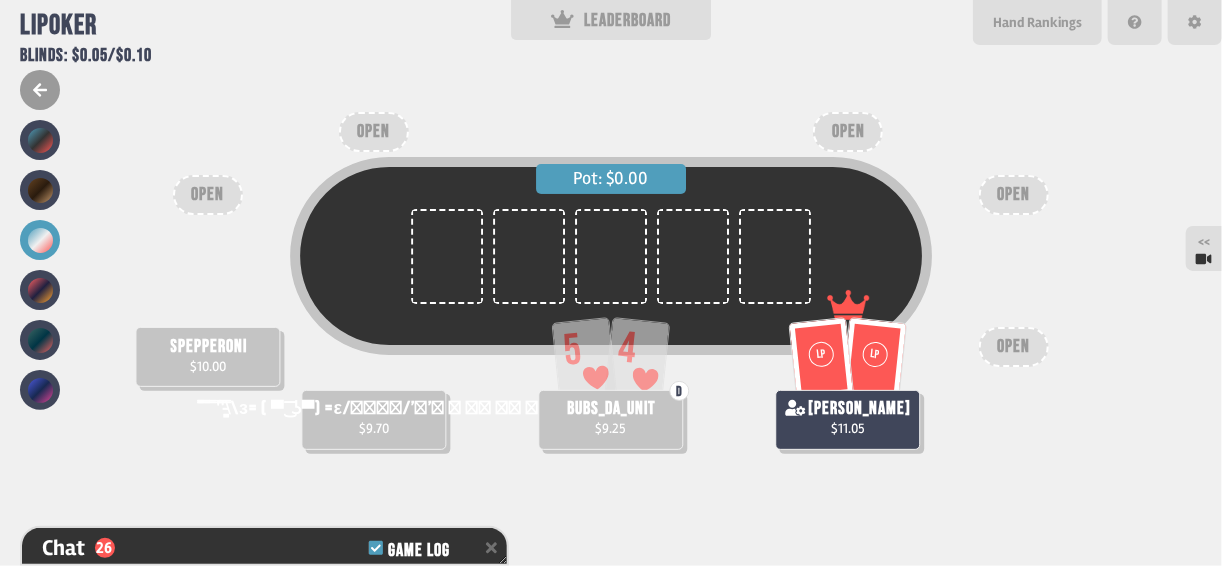 scroll, scrollTop: 97, scrollLeft: 0, axis: vertical 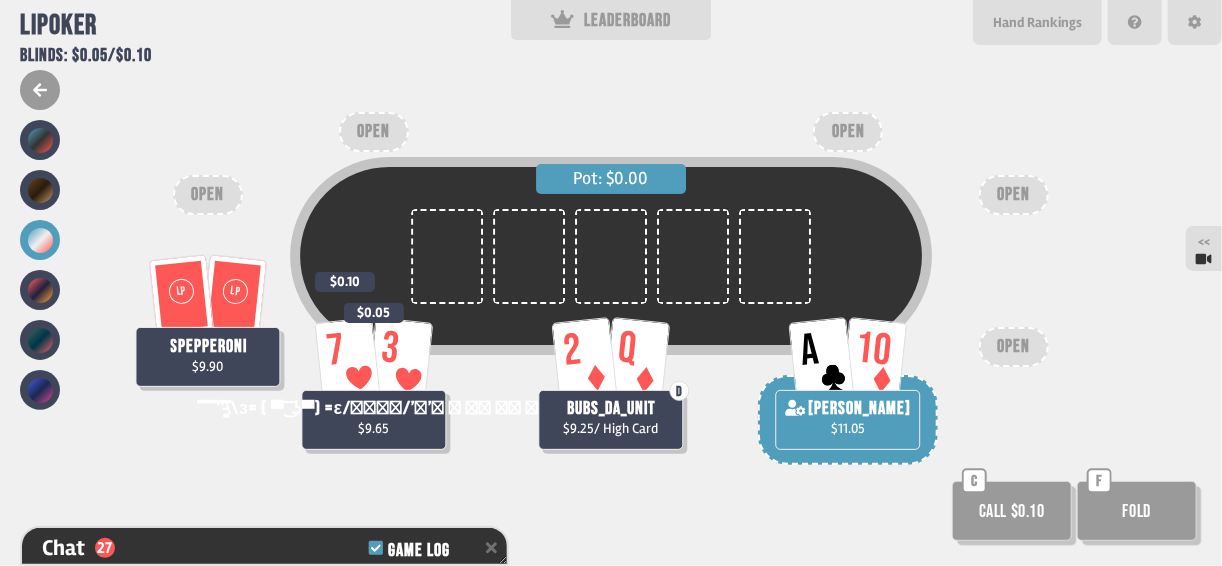 click on "Pot: $0.00   LP LP spepperoni $9.90  $0.10  7 3 ̿̿ ̿̿ ̿̿ ̿'̿'\̵͇̿̿\з= ( ▀ ͜͞ʖ▀) =ε/̵͇̿̿/’̿’̿ ̿ ̿̿ ̿̿ ̿̿ $9.65  $0.05  2 Q D bubs_da_unit $9.25   / High Card A 10 seth $11.05  OPEN OPEN OPEN OPEN OPEN Call $0.10 C Fold F" at bounding box center [611, 283] 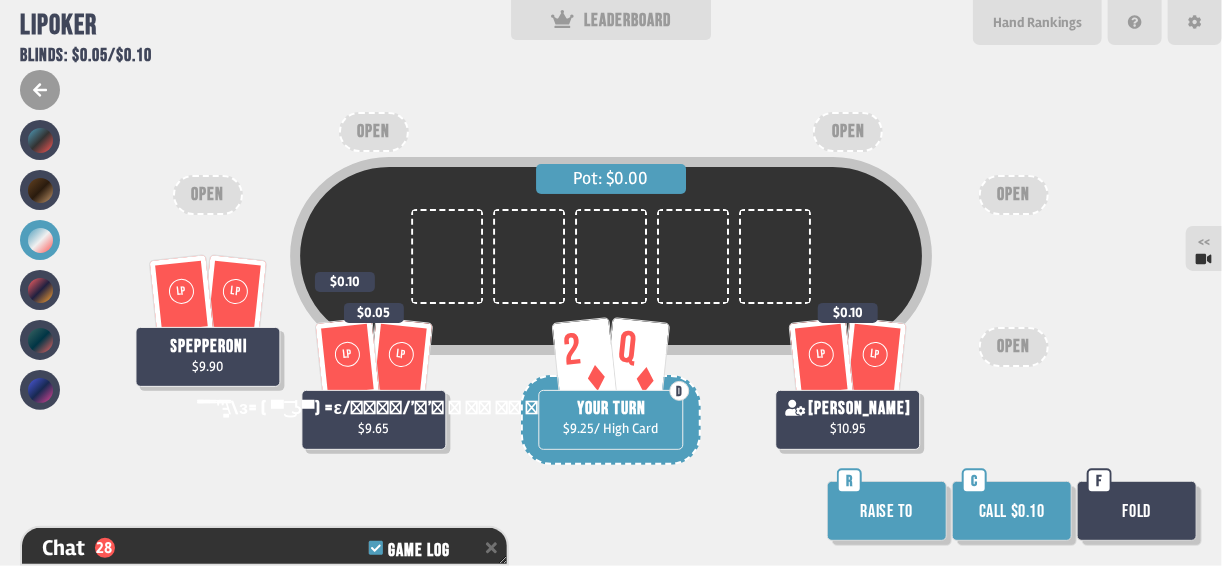 click on "Fold" at bounding box center [1137, 511] 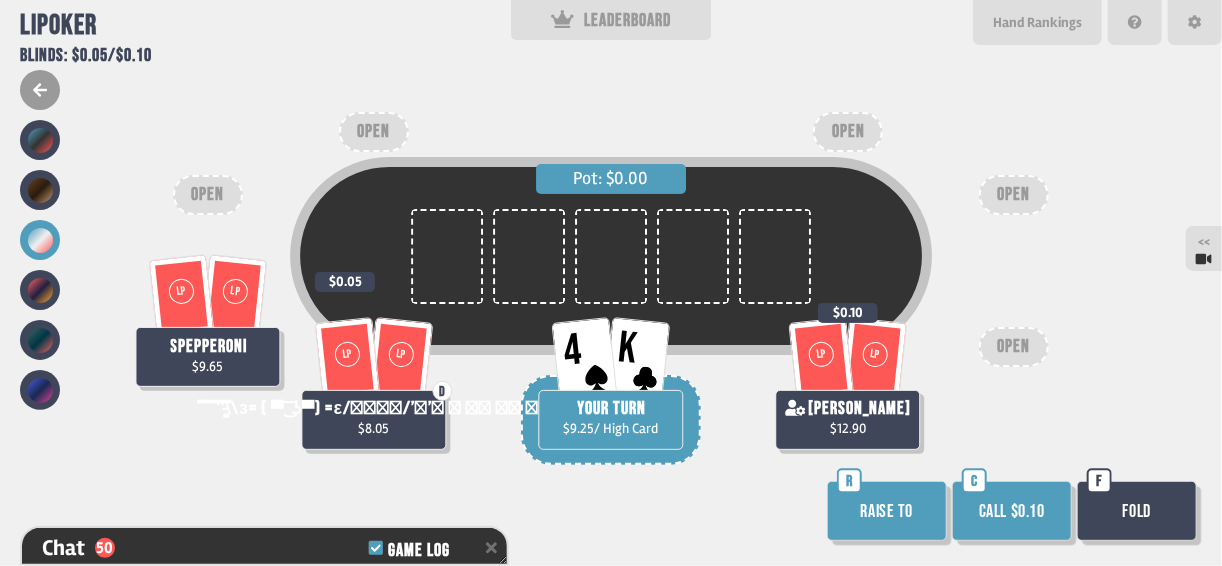 scroll, scrollTop: 97, scrollLeft: 0, axis: vertical 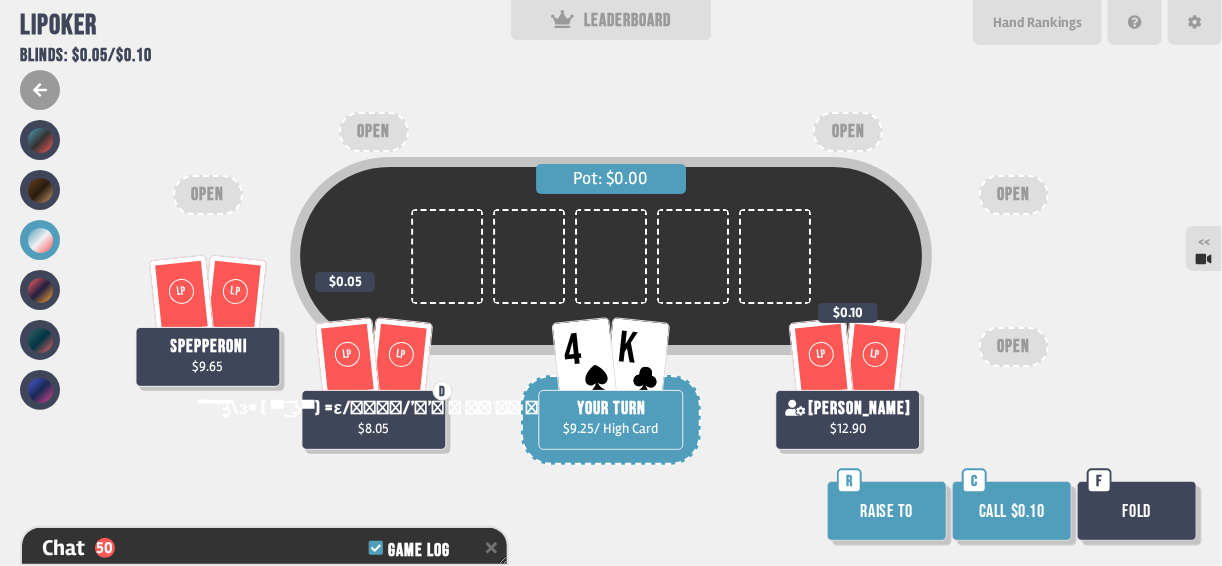 click on "Fold" at bounding box center [1137, 511] 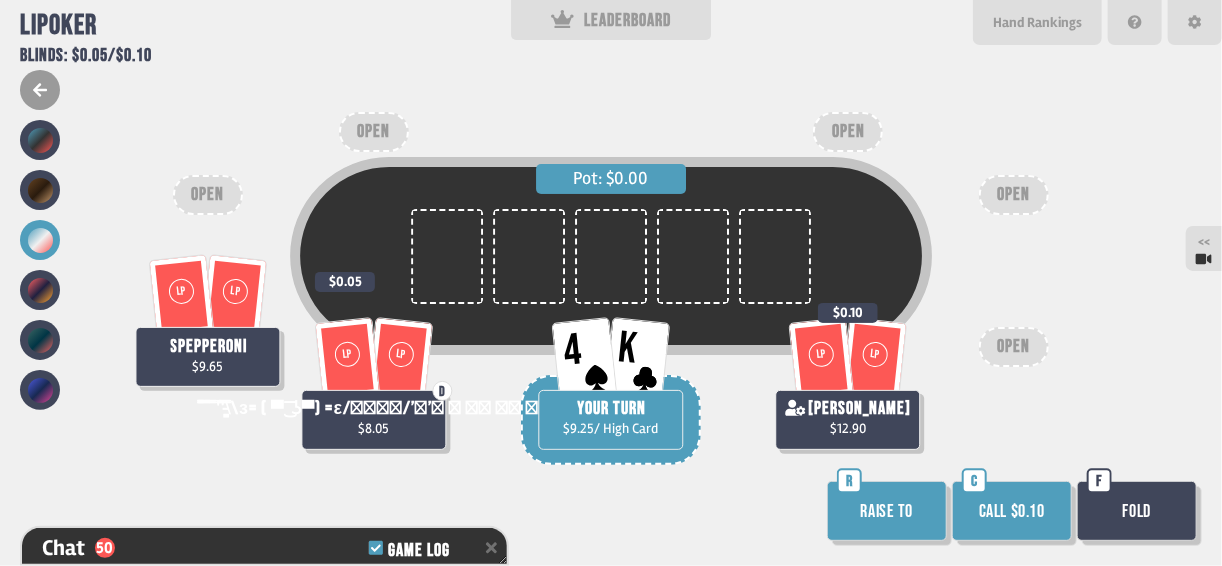 click on "Fold" at bounding box center [1137, 511] 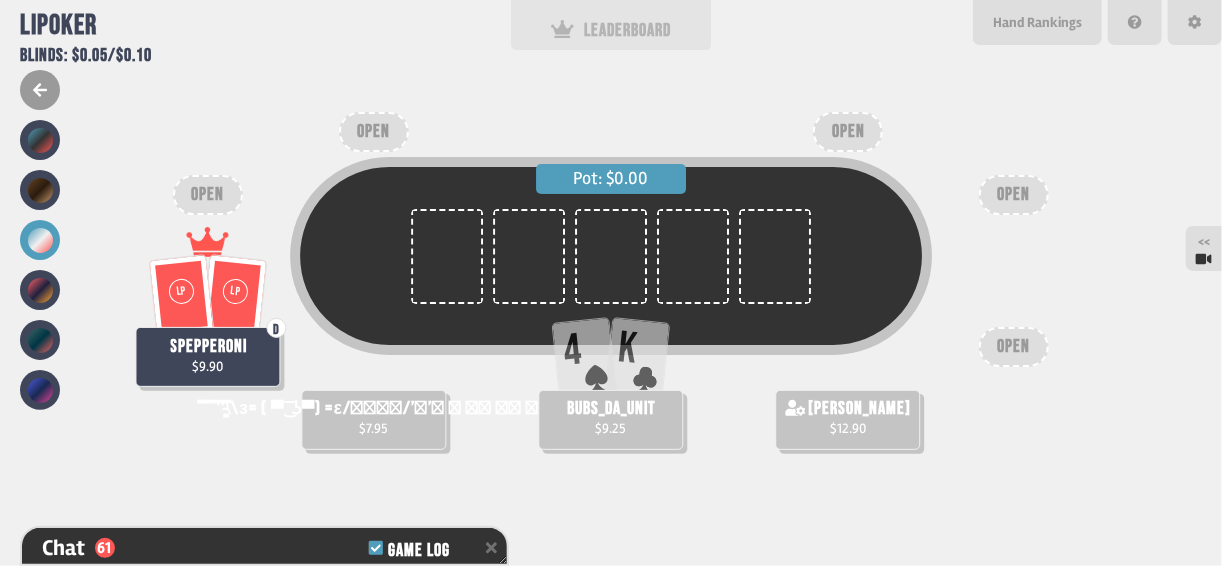scroll, scrollTop: 97, scrollLeft: 0, axis: vertical 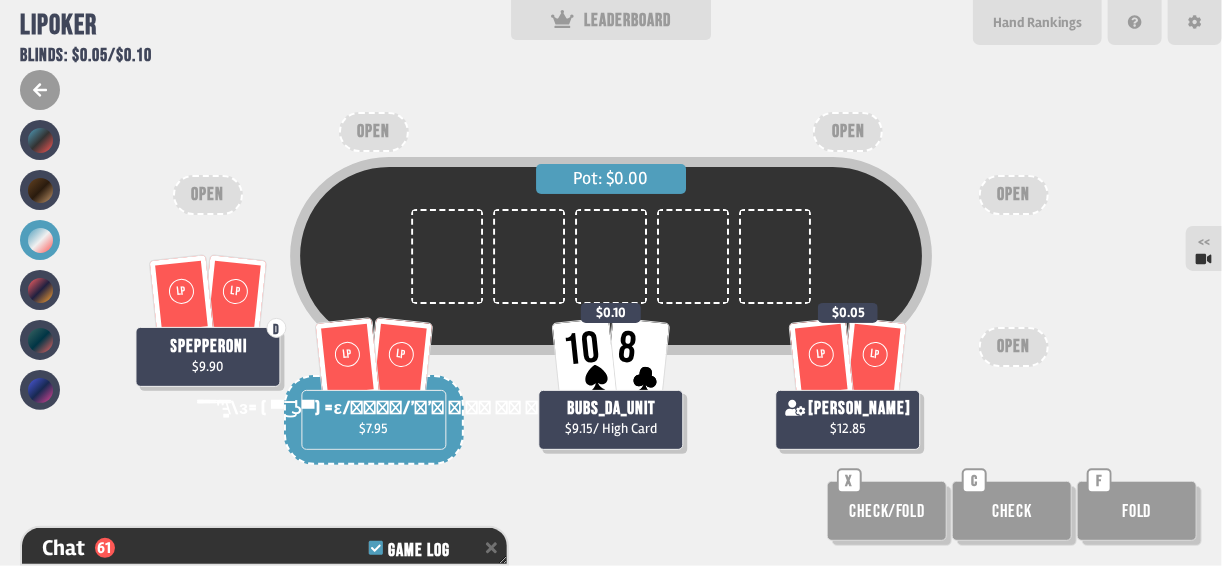 click on "Pot: $0.00   LP LP D spepperoni $9.90  LP LP ̿̿ ̿̿ ̿̿ ̿'̿'\̵͇̿̿\з= ( ▀ ͜͞ʖ▀) =ε/̵͇̿̿/’̿’̿ ̿ ̿̿ ̿̿ ̿̿ $7.95  10 8 bubs_da_unit $9.15   / High Card $0.10  LP LP seth $12.85  $0.05  OPEN OPEN OPEN OPEN OPEN Check/Fold X Check C Fold F" at bounding box center [611, 283] 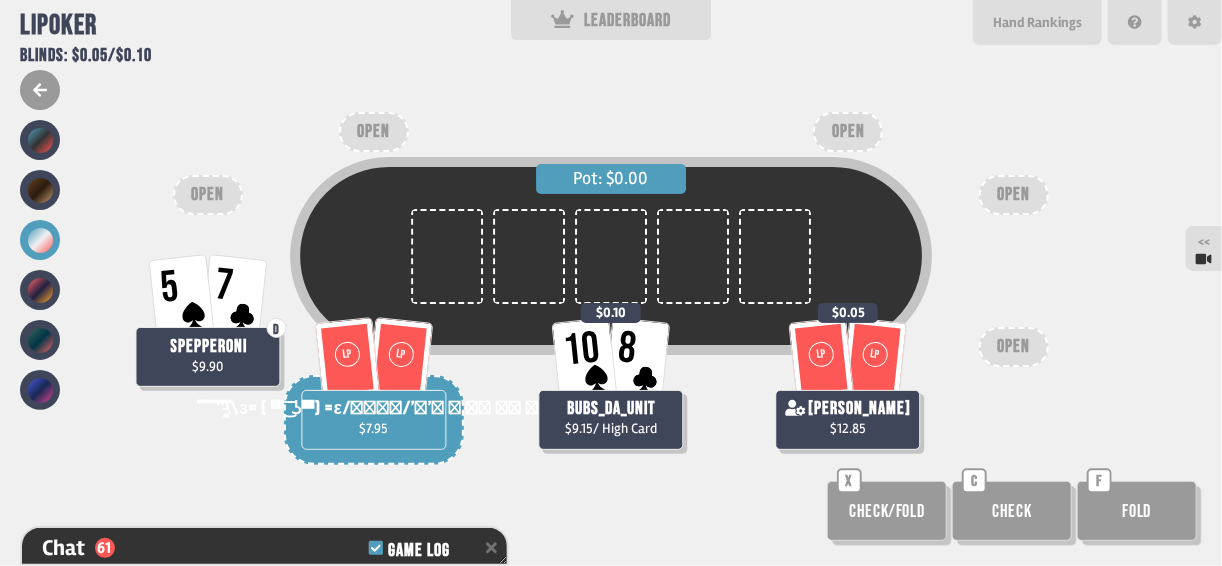 click on "Pot: $0.00   5 7 D spepperoni $9.90  LP LP ̿̿ ̿̿ ̿̿ ̿'̿'\̵͇̿̿\з= ( ▀ ͜͞ʖ▀) =ε/̵͇̿̿/’̿’̿ ̿ ̿̿ ̿̿ ̿̿ $7.95  10 8 bubs_da_unit $9.15   / High Card $0.10  LP LP seth $12.85  $0.05  OPEN OPEN OPEN OPEN OPEN Check/Fold X Check C Fold F" at bounding box center [611, 283] 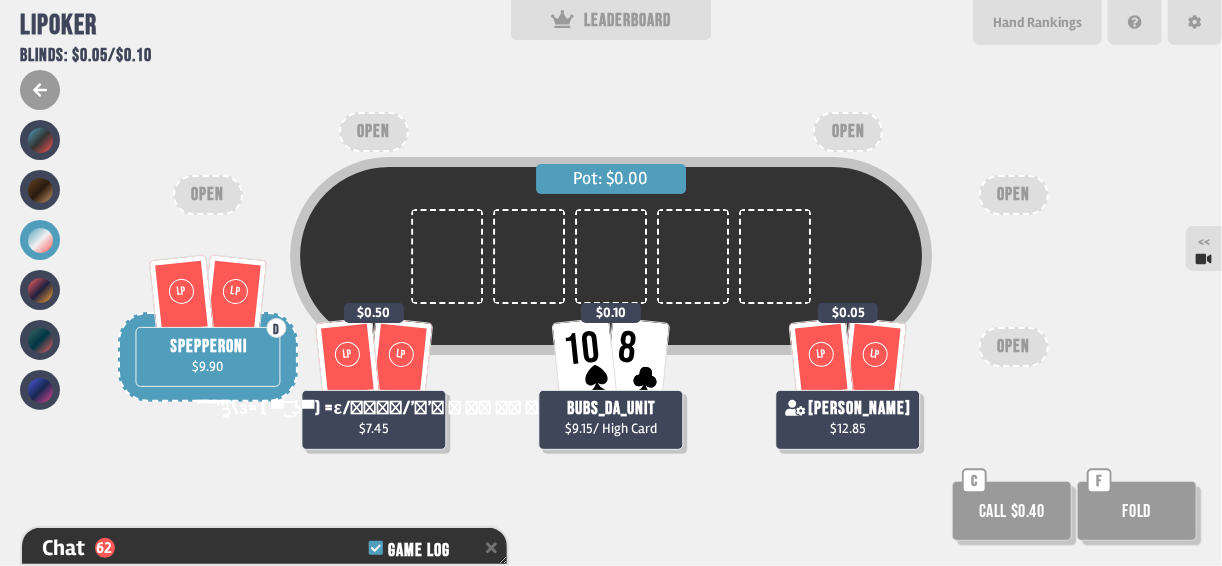 click on "Fold" at bounding box center [1137, 511] 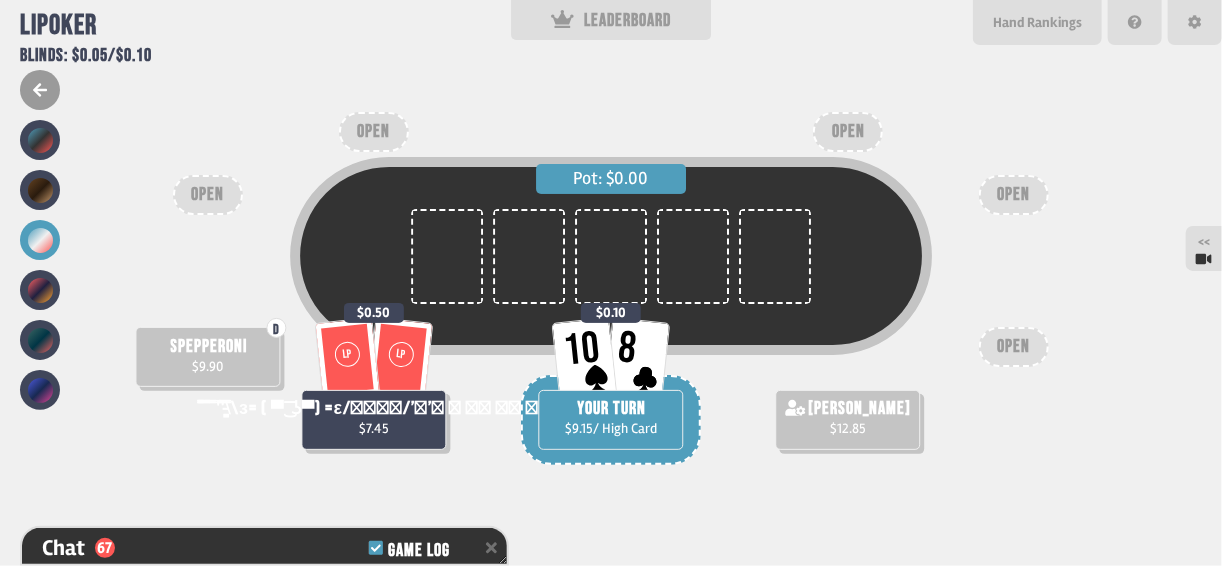 scroll, scrollTop: 99, scrollLeft: 0, axis: vertical 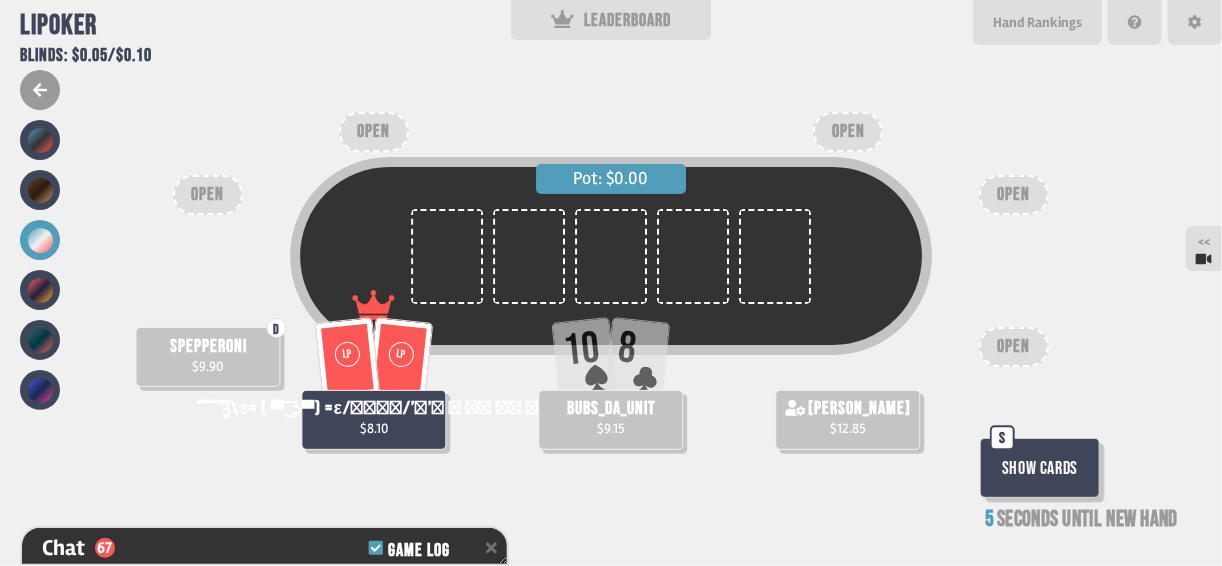 click on "Pot: $0.00   D spepperoni $9.90  LP LP ̿̿ ̿̿ ̿̿ ̿'̿'\̵͇̿̿\з= ( ▀ ͜͞ʖ▀) =ε/̵͇̿̿/’̿’̿ ̿ ̿̿ ̿̿ ̿̿ $8.10  10 8 bubs_da_unit $9.15  seth $12.85  OPEN OPEN OPEN OPEN OPEN Show Cards S 5  seconds until new hand" at bounding box center (611, 283) 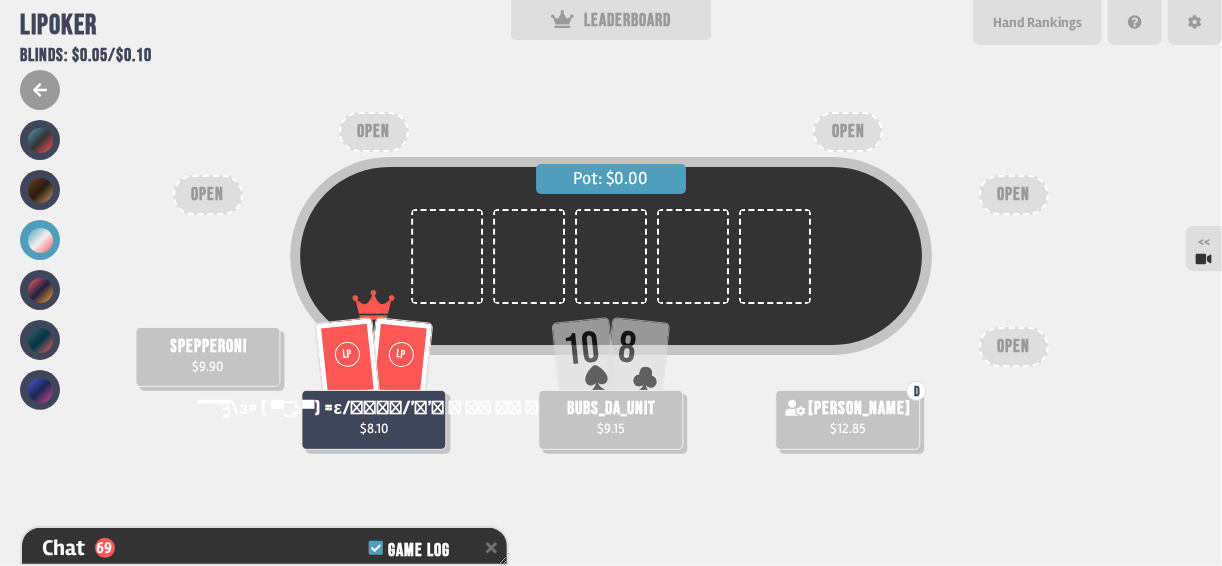 scroll, scrollTop: 97, scrollLeft: 0, axis: vertical 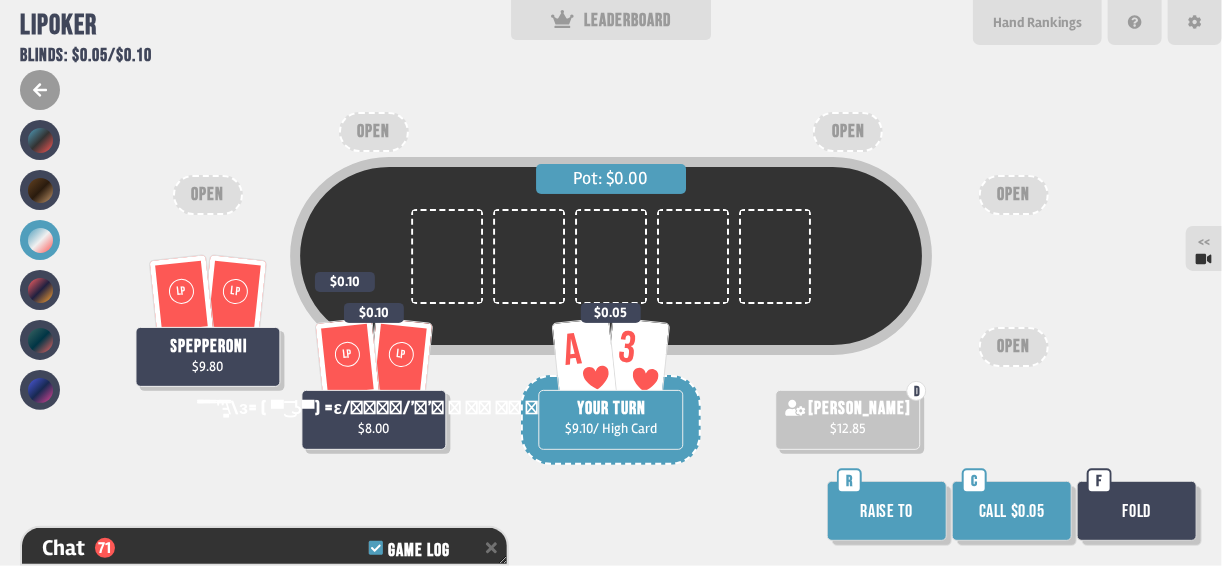 click on "Raise to" at bounding box center (887, 511) 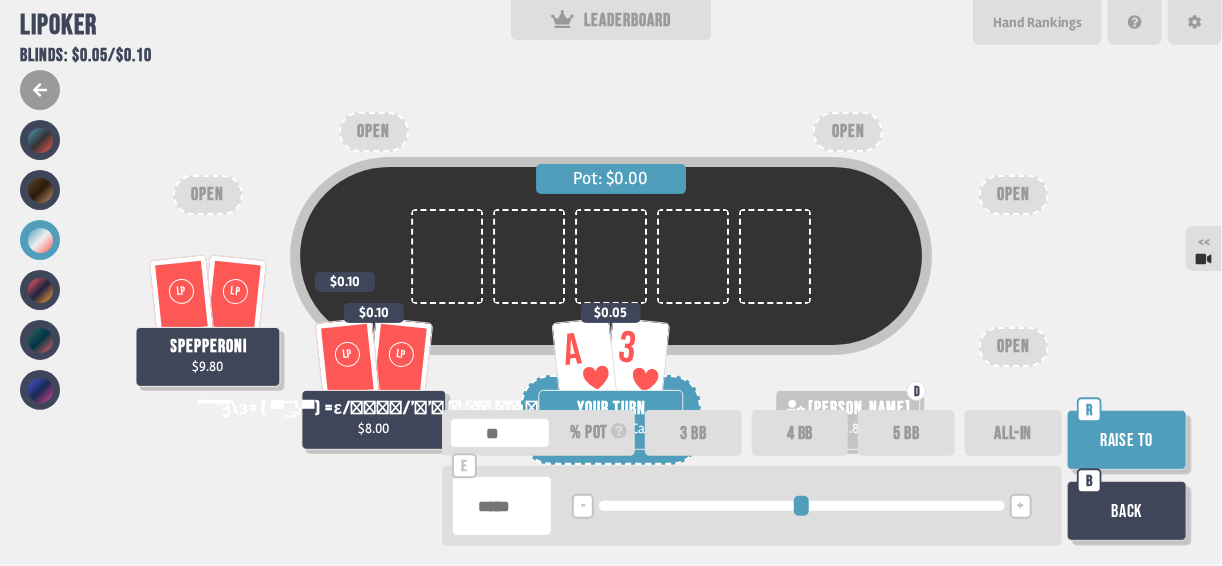 click on "+" at bounding box center (1020, 507) 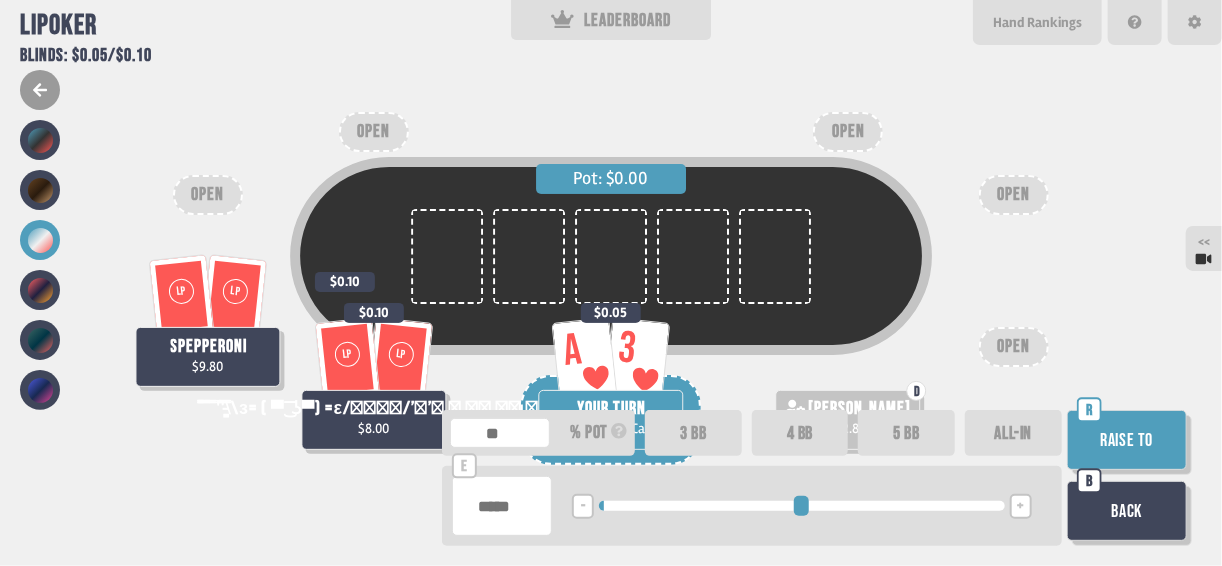 click on "+" at bounding box center (1020, 507) 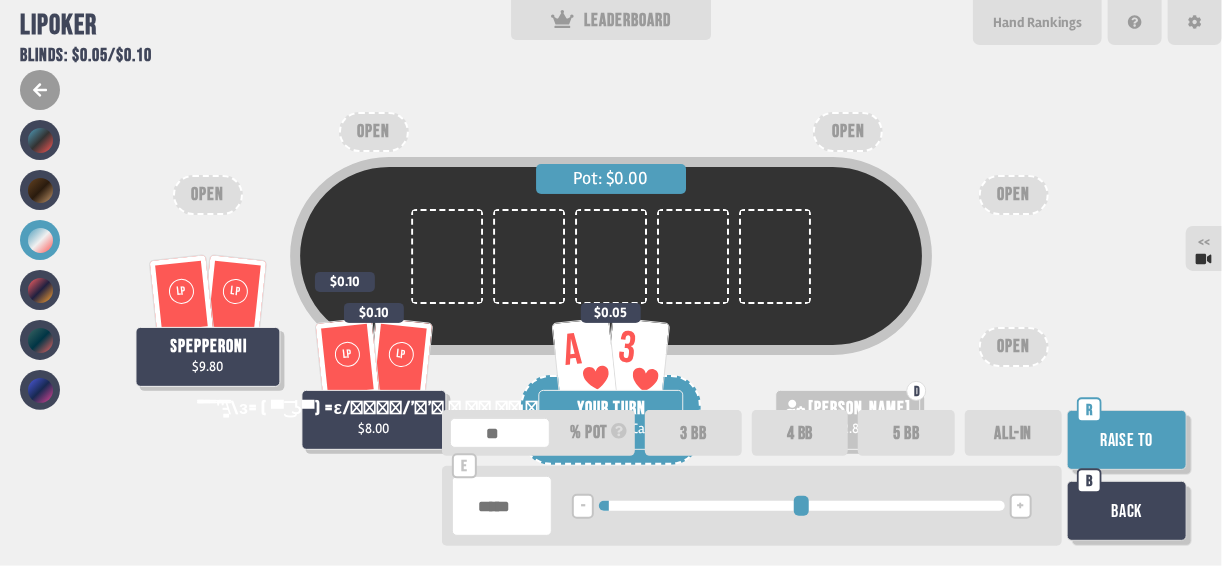 type on "**" 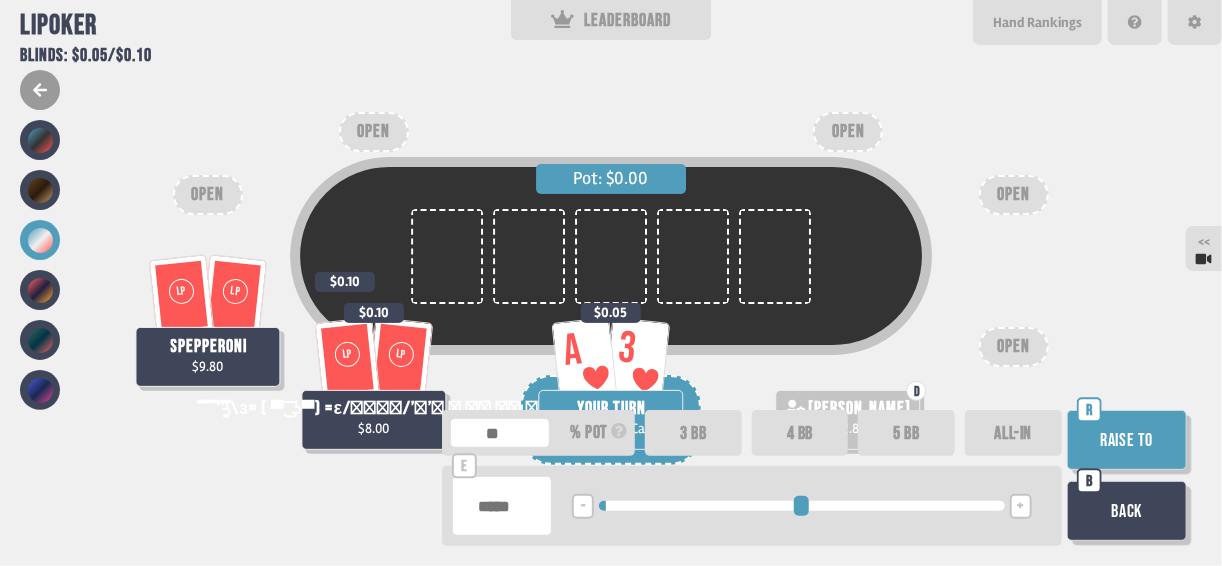 type on "****" 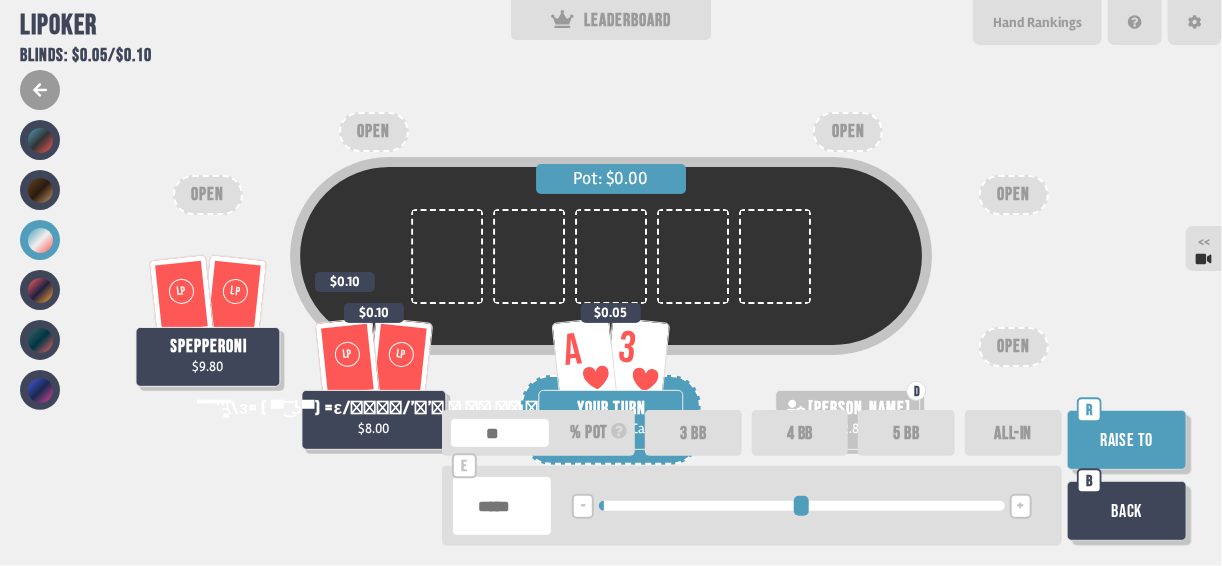 type on "***" 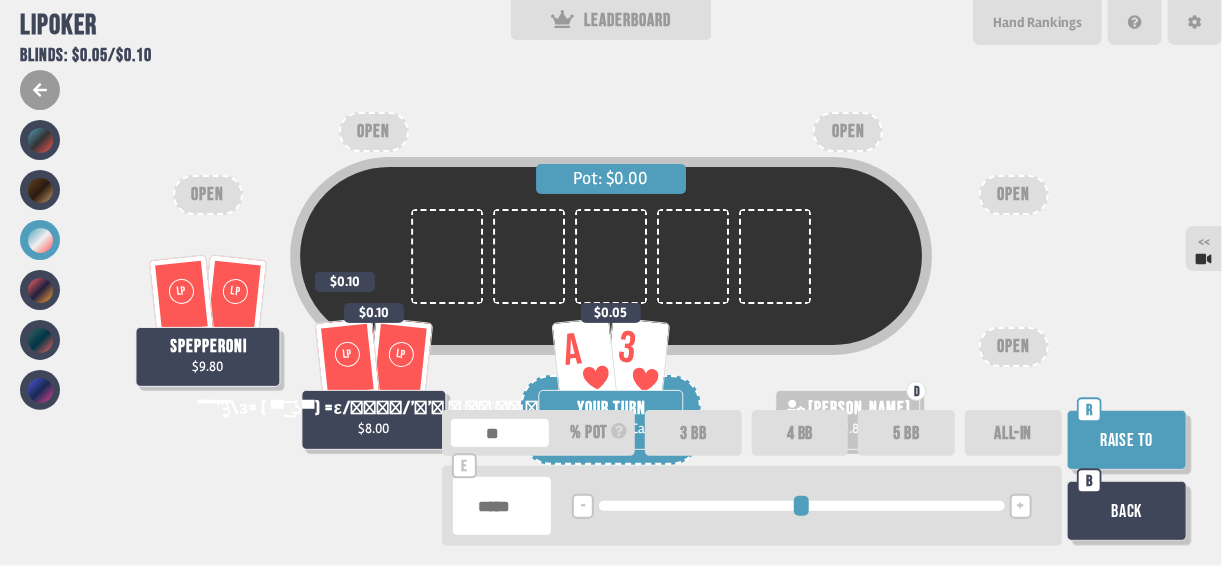 type on "**" 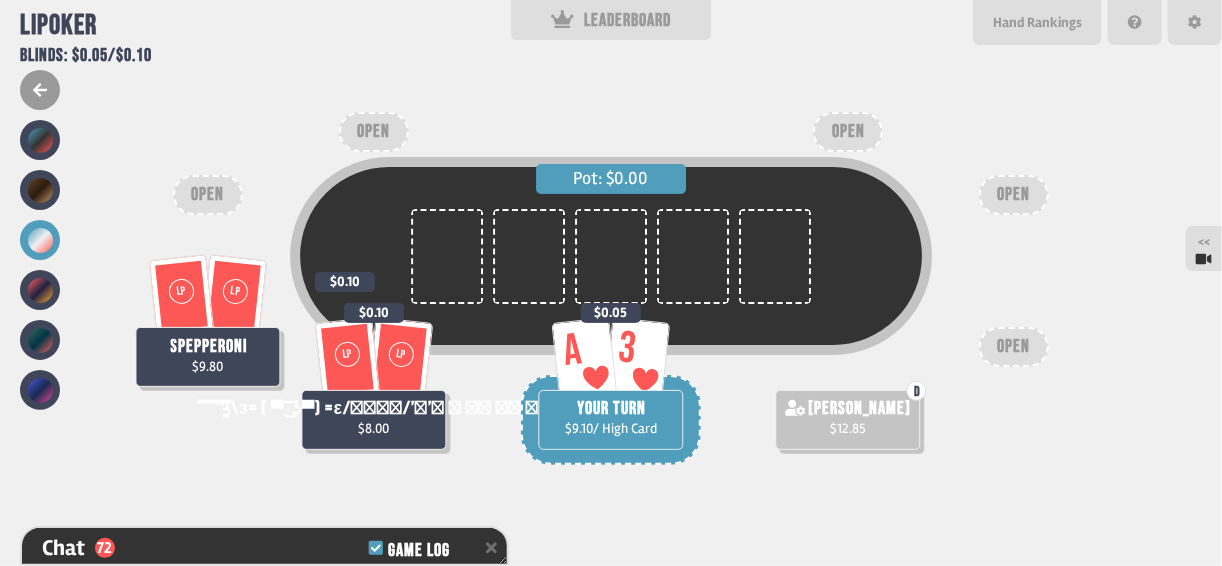 scroll, scrollTop: 2362, scrollLeft: 0, axis: vertical 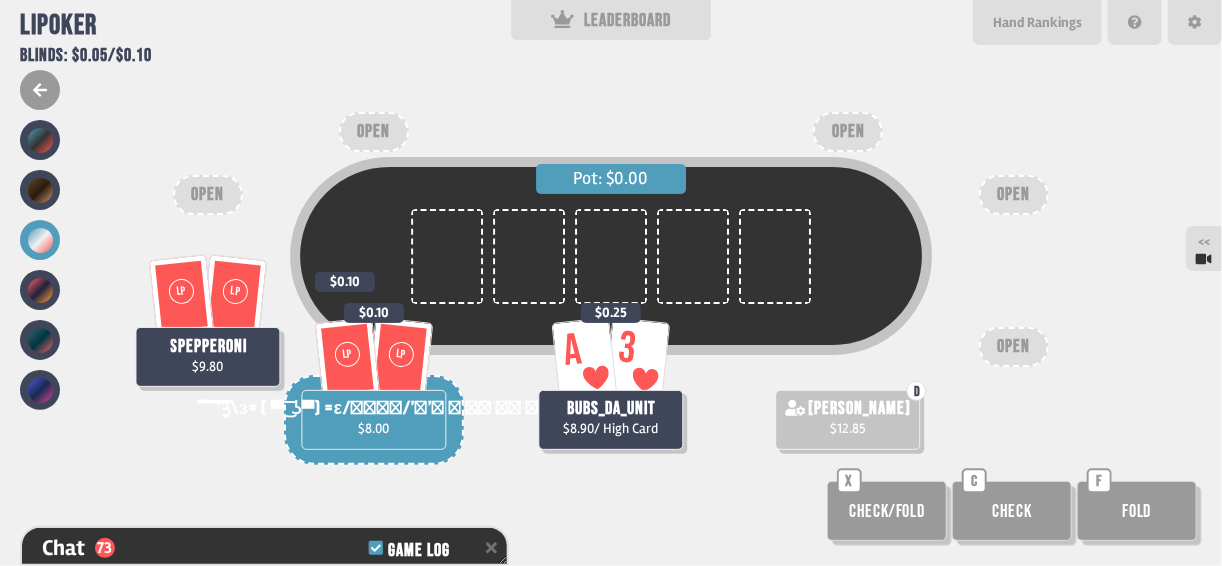 click on "Pot: $0.00   LP LP spepperoni $9.80  $0.10  LP LP ̿̿ ̿̿ ̿̿ ̿'̿'\̵͇̿̿\з= ( ▀ ͜͞ʖ▀) =ε/̵͇̿̿/’̿’̿ ̿ ̿̿ ̿̿ ̿̿ $8.00  $0.10  A 3 bubs_da_unit $8.90   / High Card $0.25  D seth $12.85  OPEN OPEN OPEN OPEN OPEN Check/Fold X Check C Fold F" at bounding box center (611, 283) 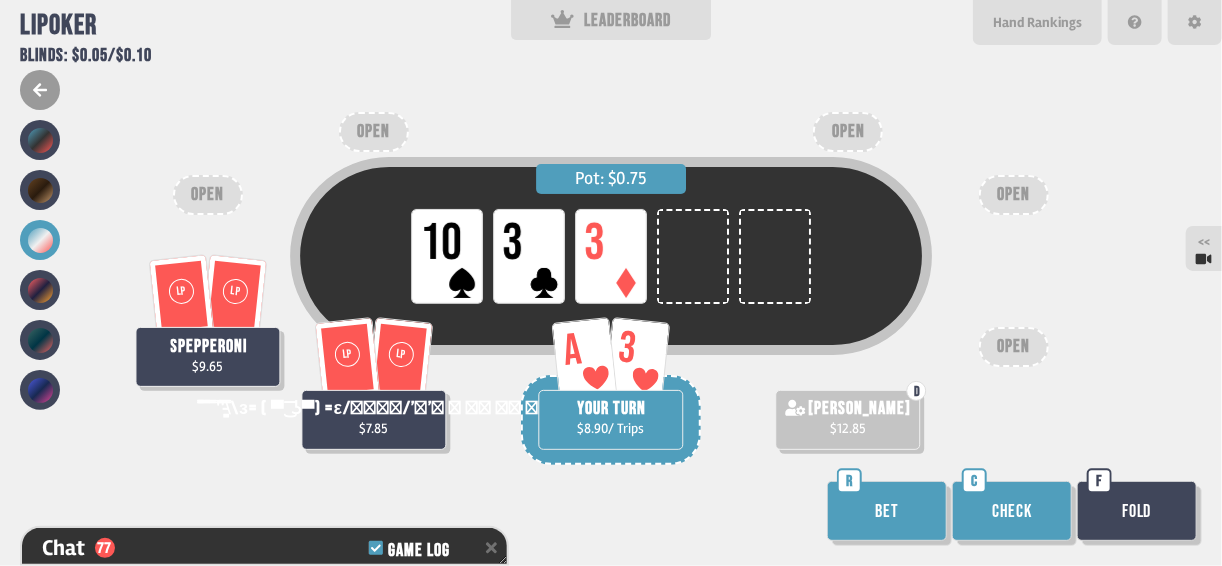 click on "Check" at bounding box center (1012, 511) 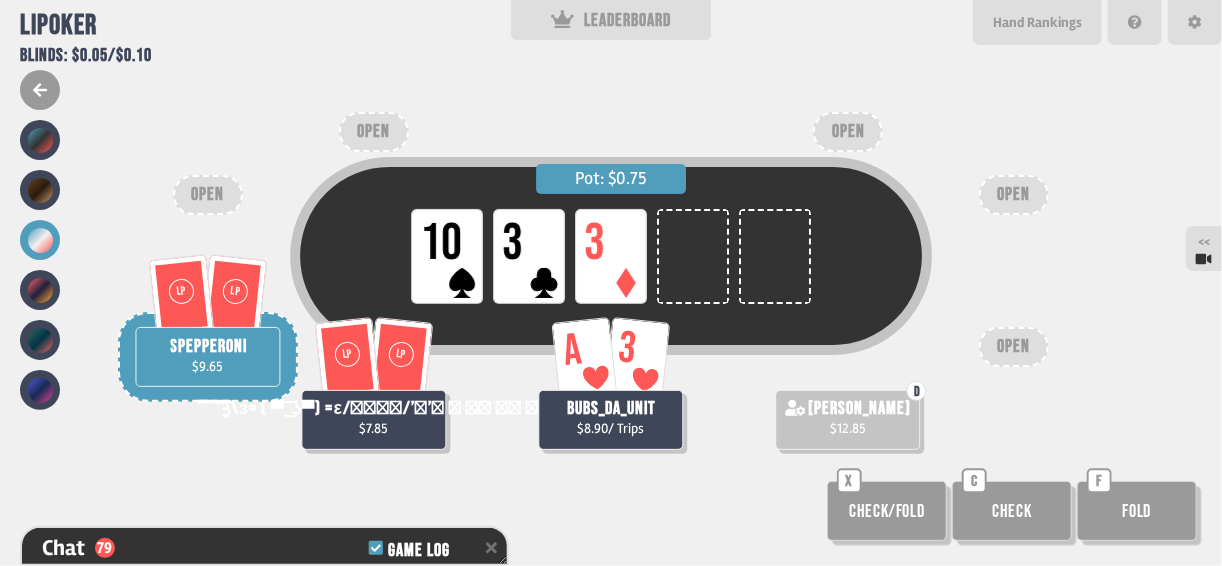 click on "Pot: $0.75   LP 10 LP 3 LP 3 LP LP spepperoni $9.65  LP LP ̿̿ ̿̿ ̿̿ ̿'̿'\̵͇̿̿\з= ( ▀ ͜͞ʖ▀) =ε/̵͇̿̿/’̿’̿ ̿ ̿̿ ̿̿ ̿̿ $7.85  A 3 bubs_da_unit $8.90   / Trips D seth $12.85  OPEN OPEN OPEN OPEN OPEN Check/Fold X Check C Fold F" at bounding box center (611, 283) 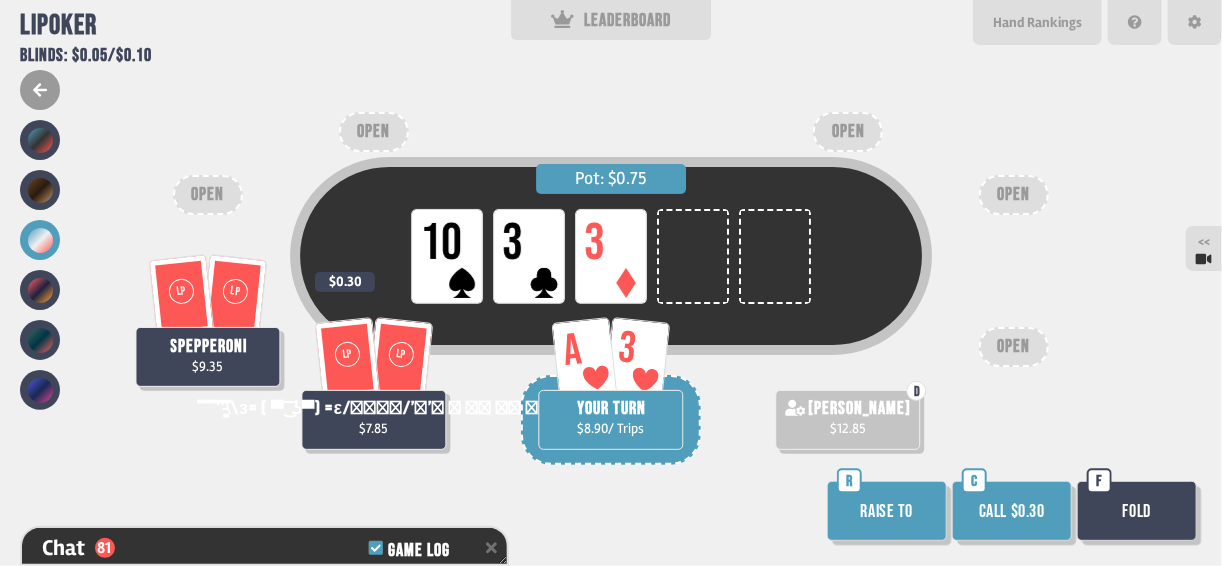 click on "Call $0.30" at bounding box center [1012, 511] 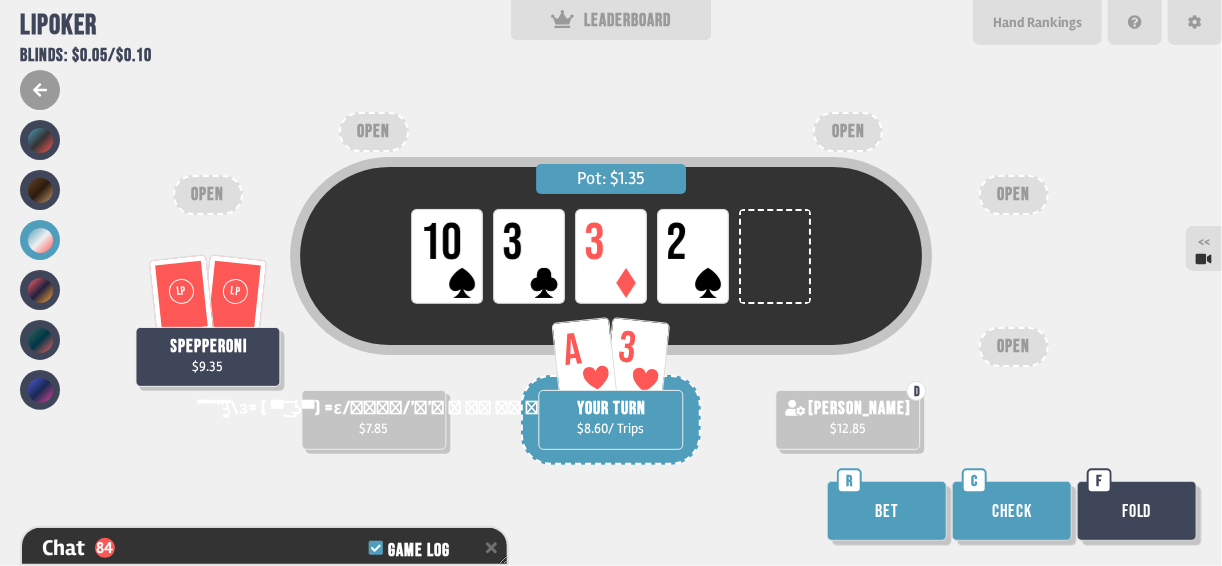 click on "Bet" at bounding box center [887, 511] 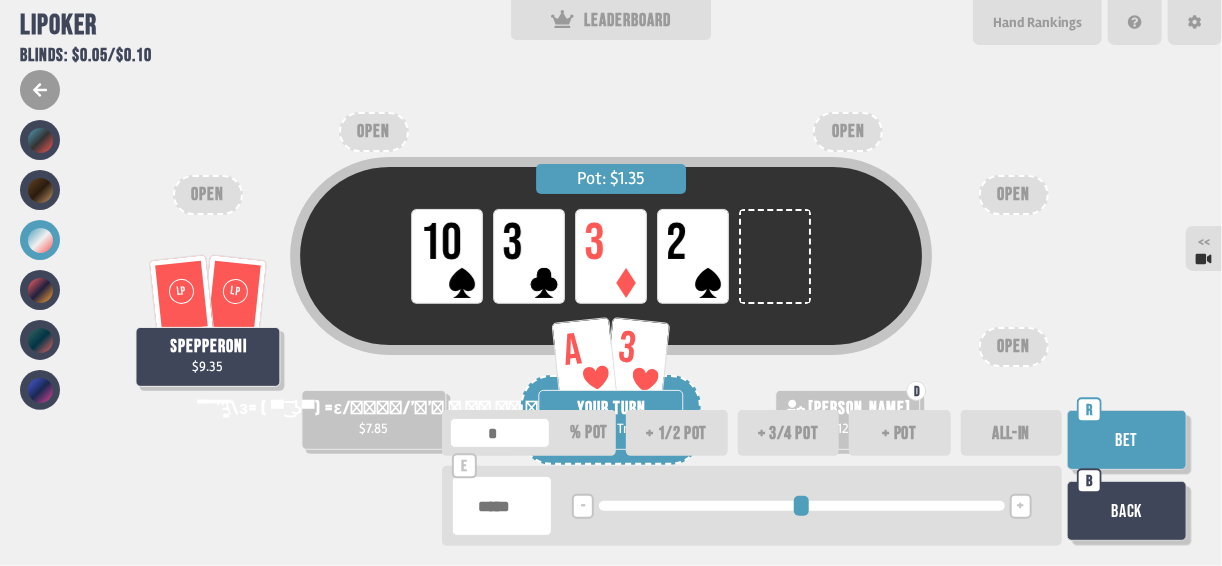 click on "+ 1/2 pot" at bounding box center (677, 433) 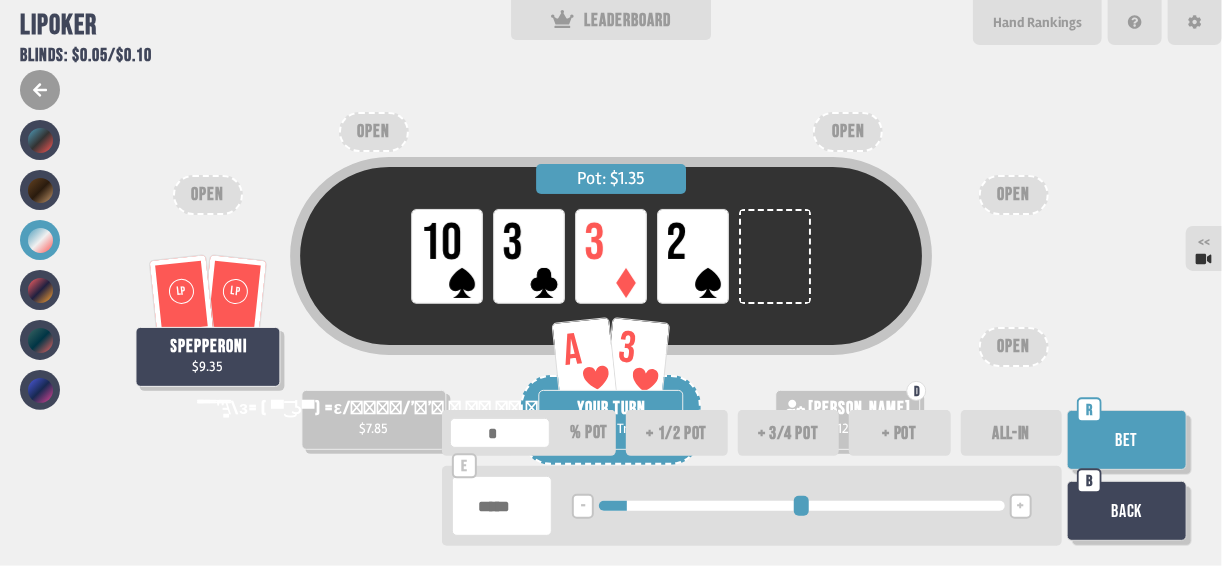 click on "-" at bounding box center (583, 507) 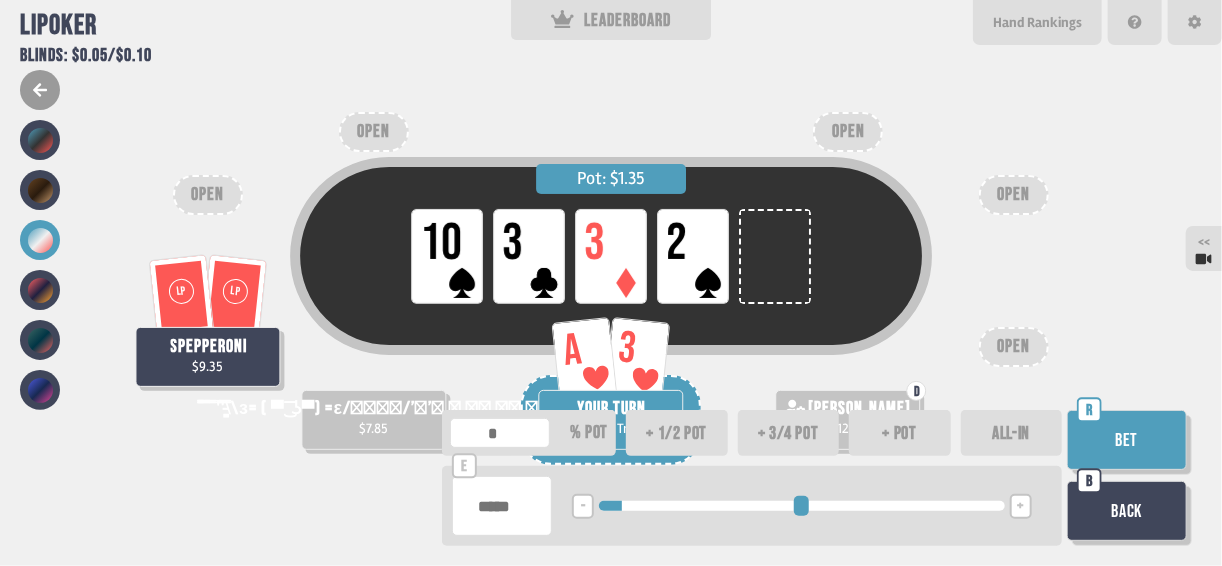 type on "*****" 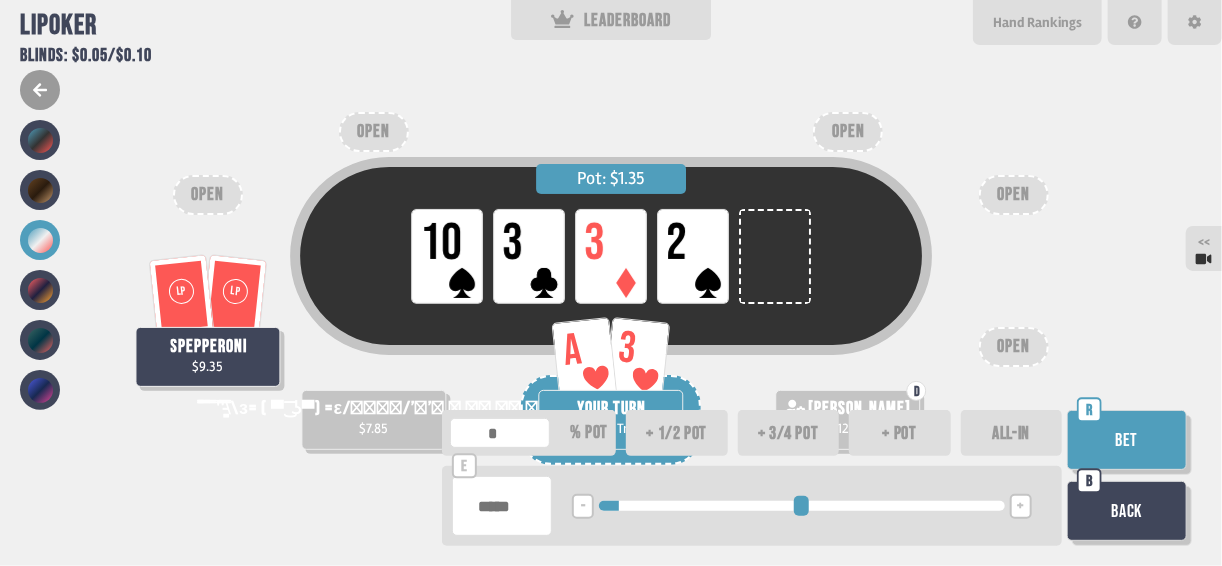 type on "*" 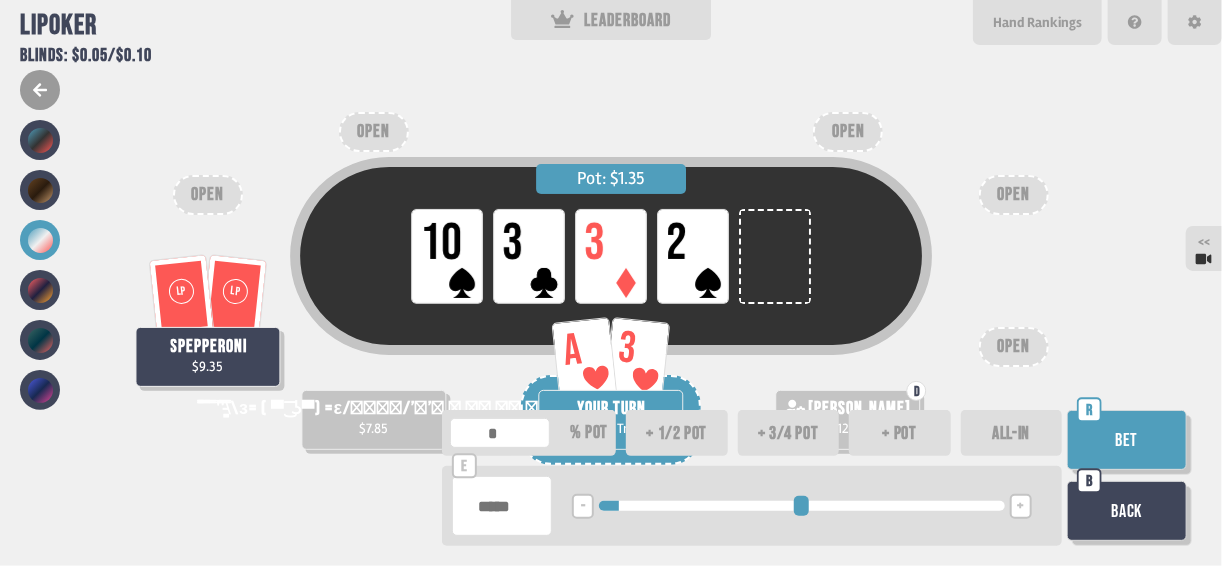 type on "*" 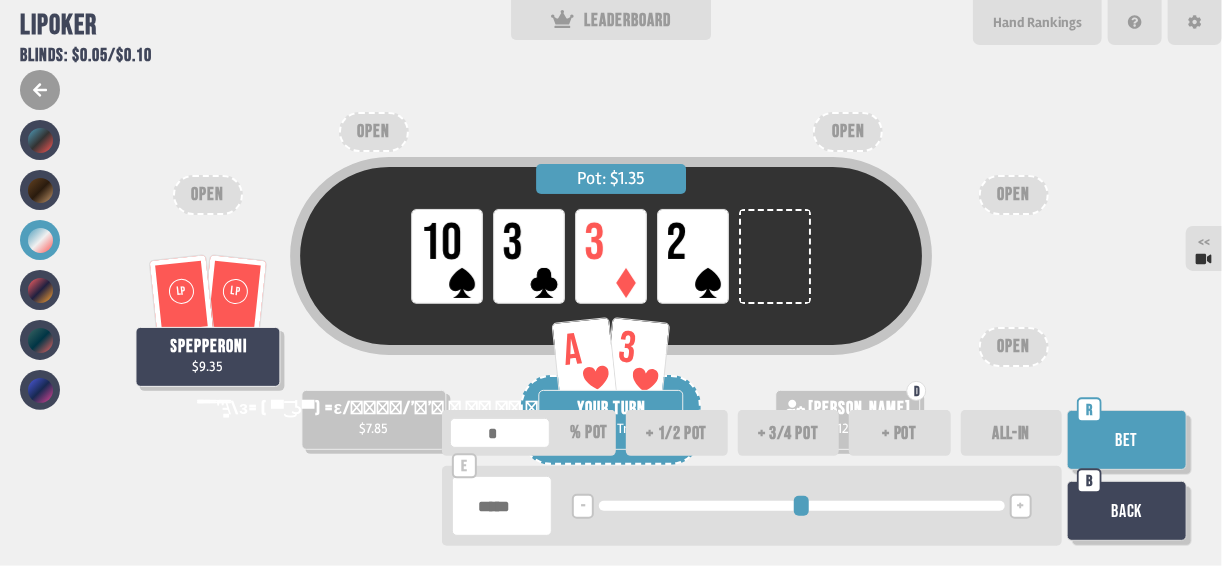 type on "**" 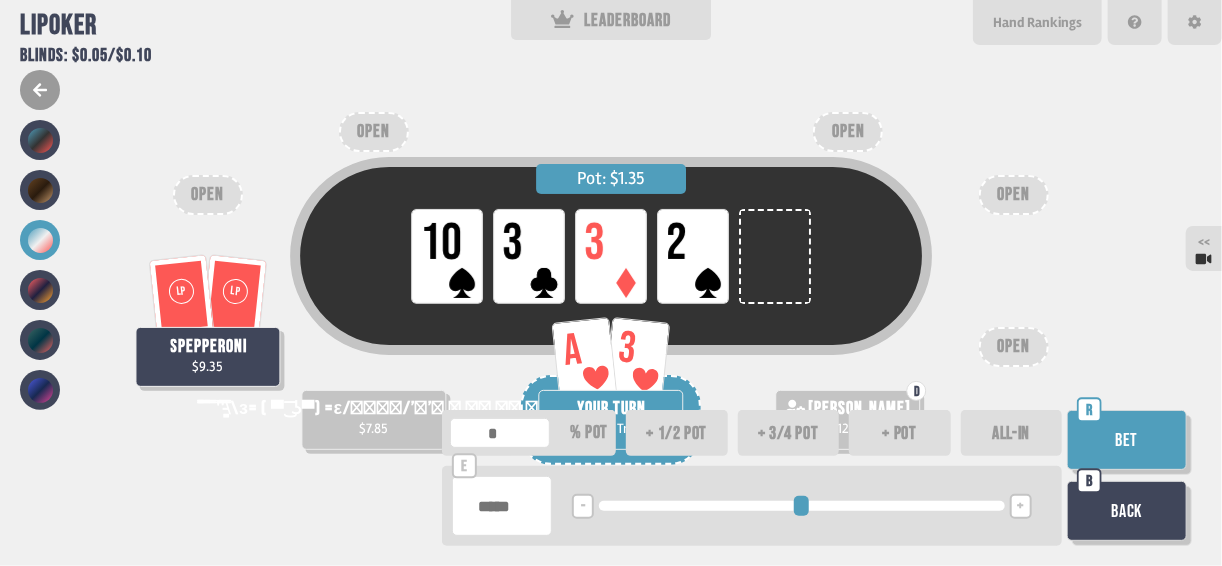 type on "***" 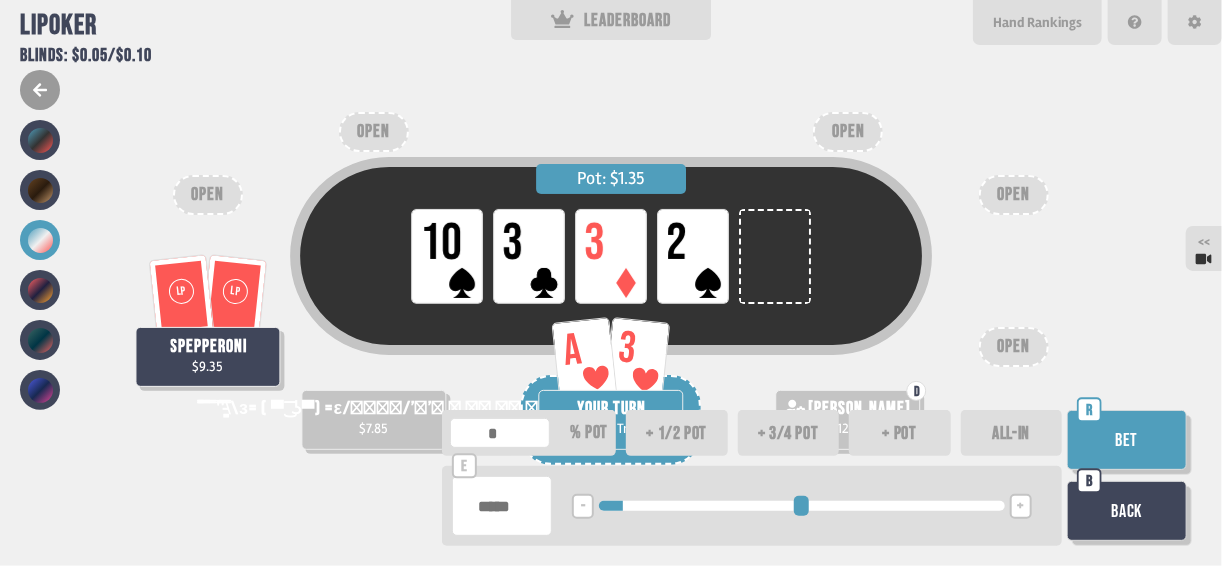 type on "****" 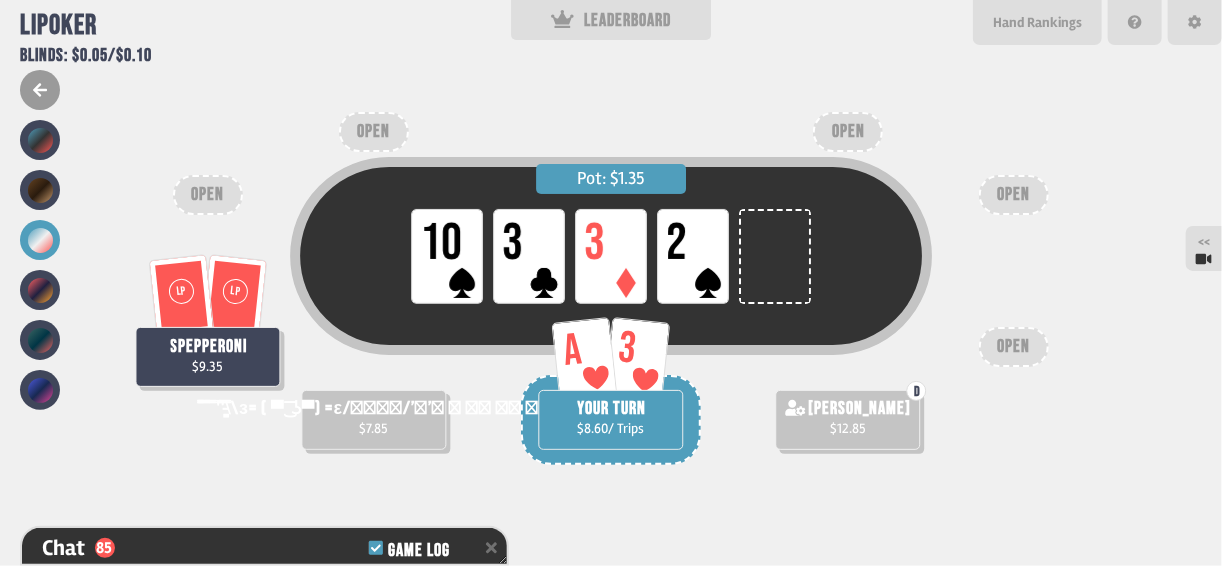 scroll, scrollTop: 2739, scrollLeft: 0, axis: vertical 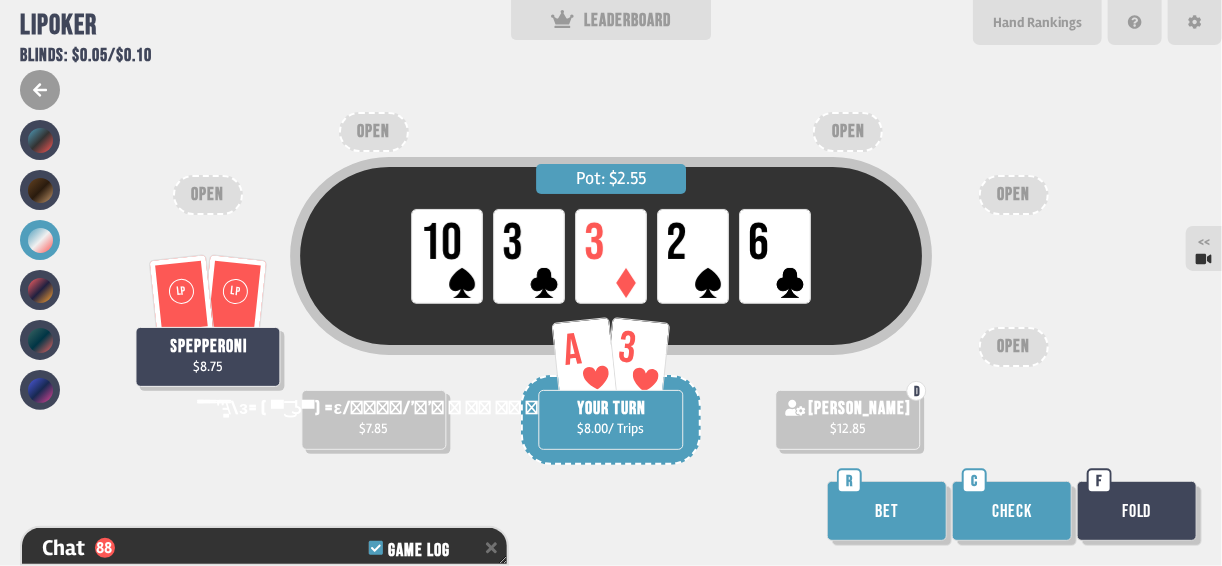 click on "Bet" at bounding box center (887, 511) 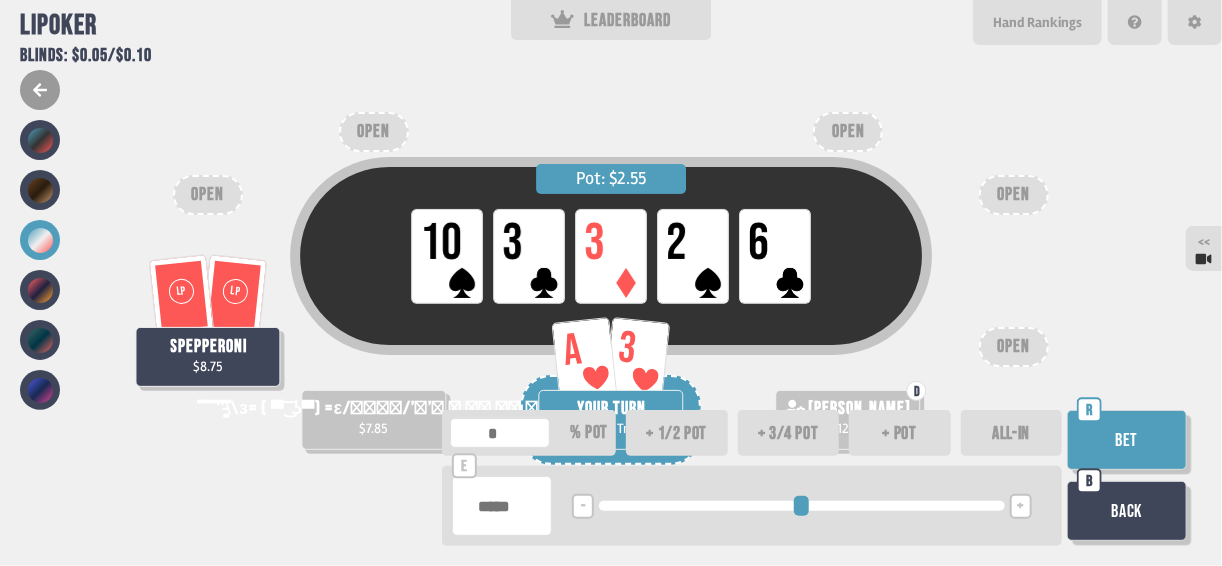 click on "+ 3/4 pot" at bounding box center (789, 433) 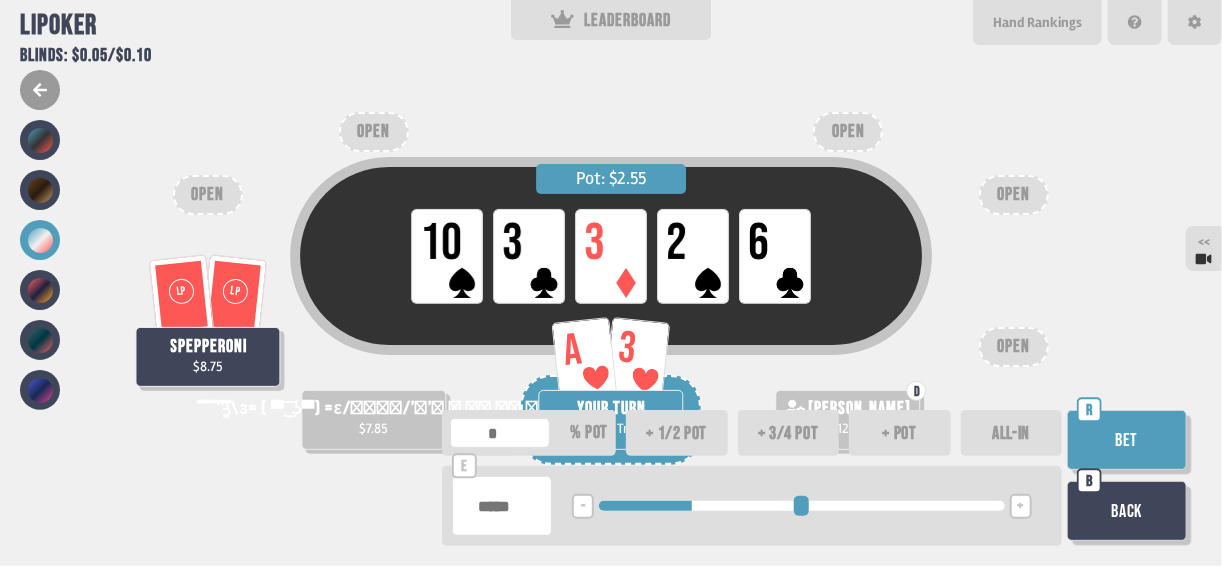 click on "******" at bounding box center [502, 506] 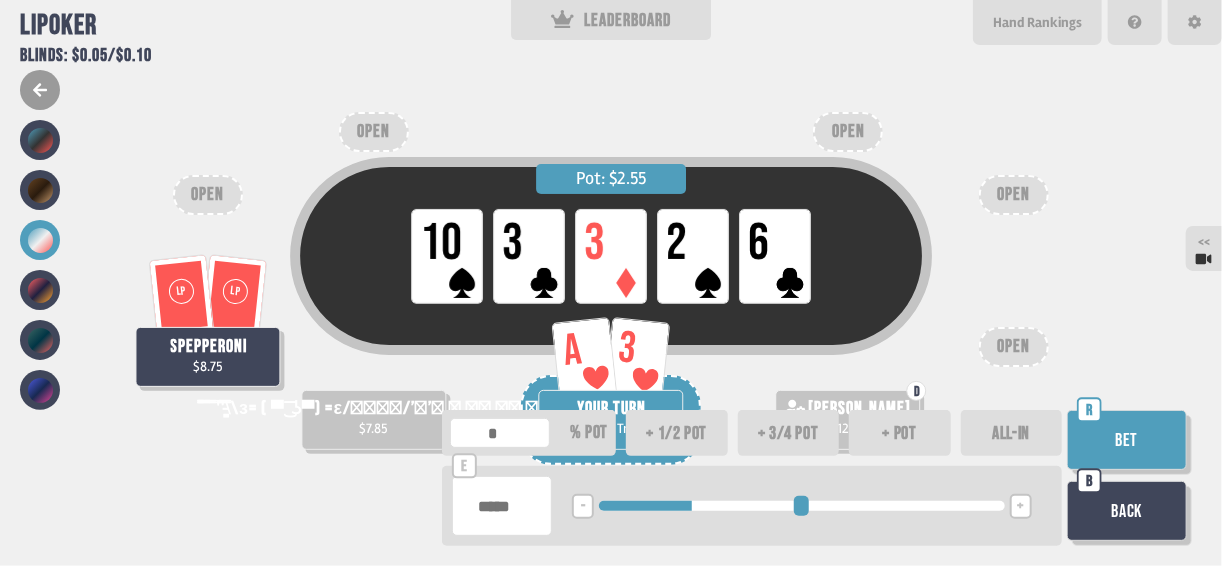 type on "****" 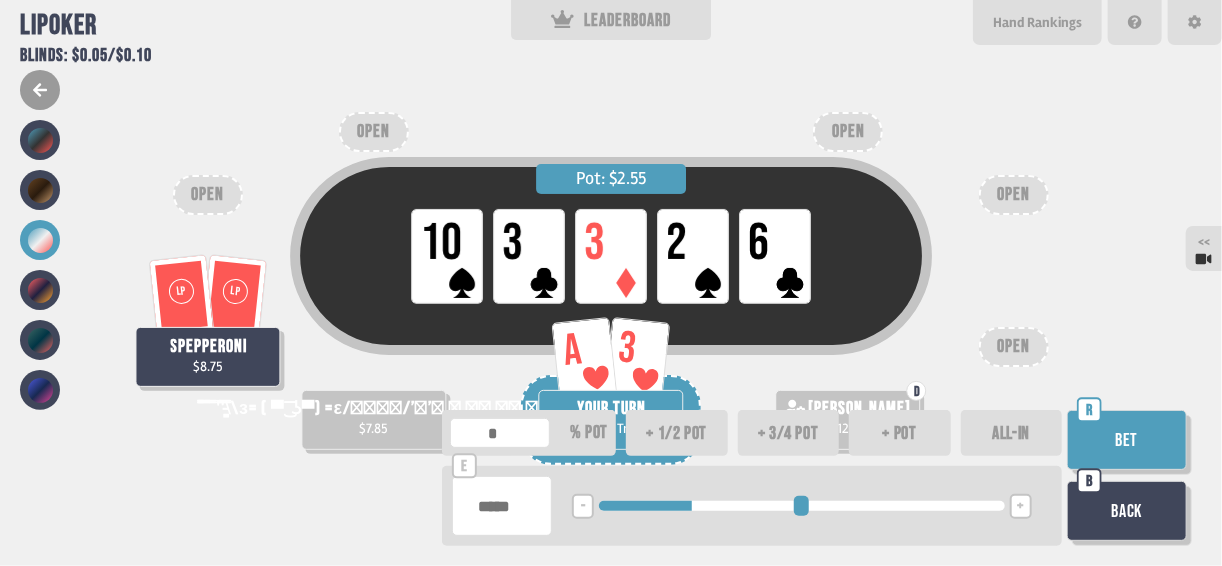 type on "***" 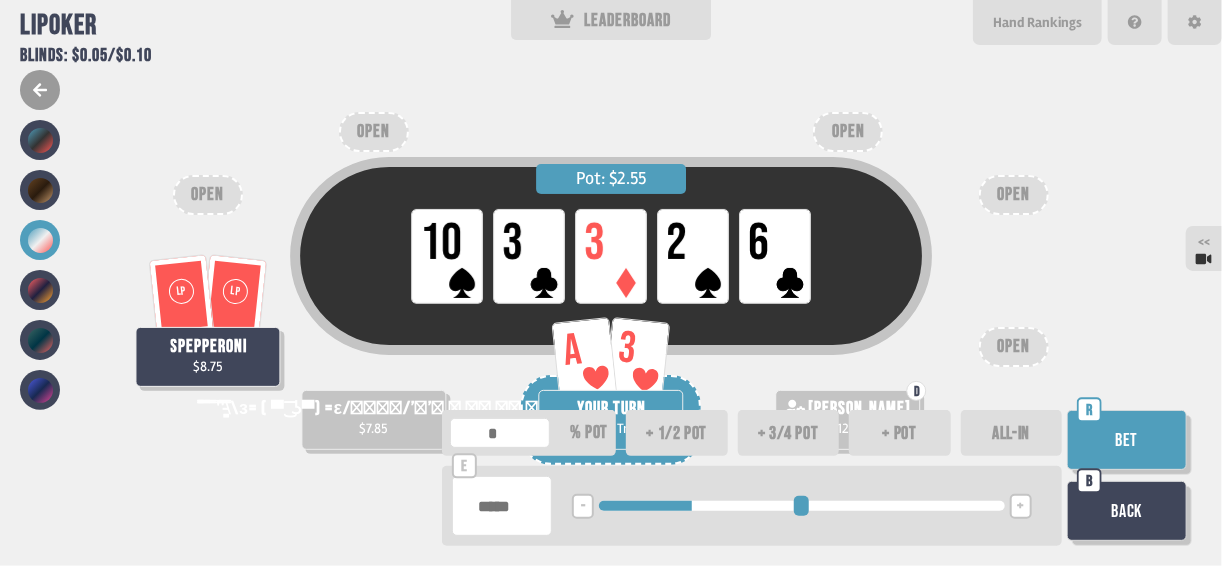 type on "**" 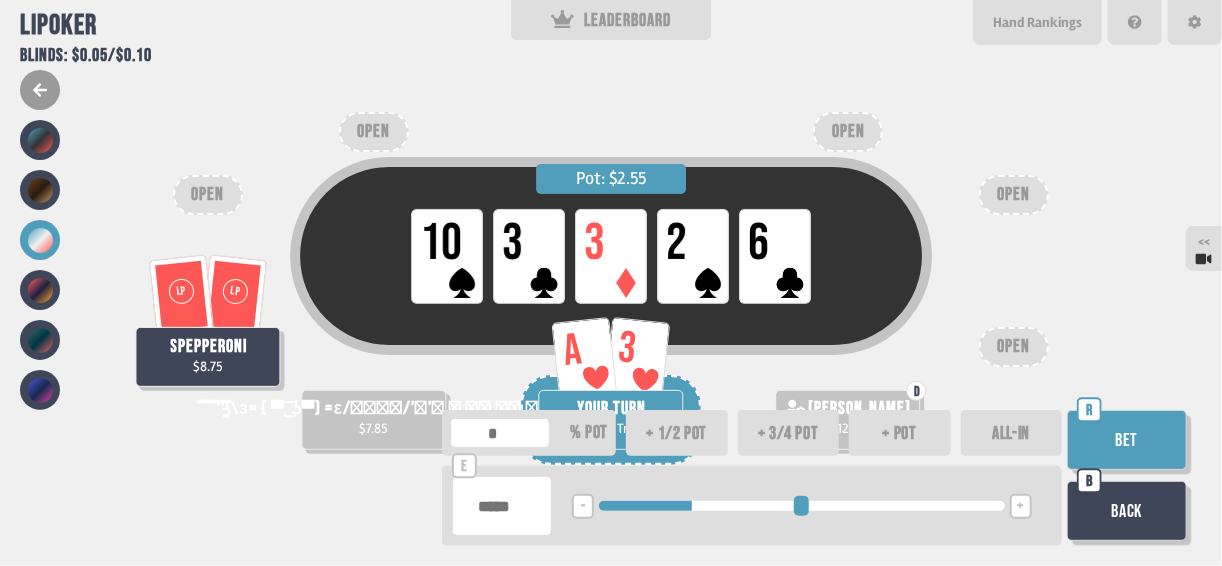 type on "*" 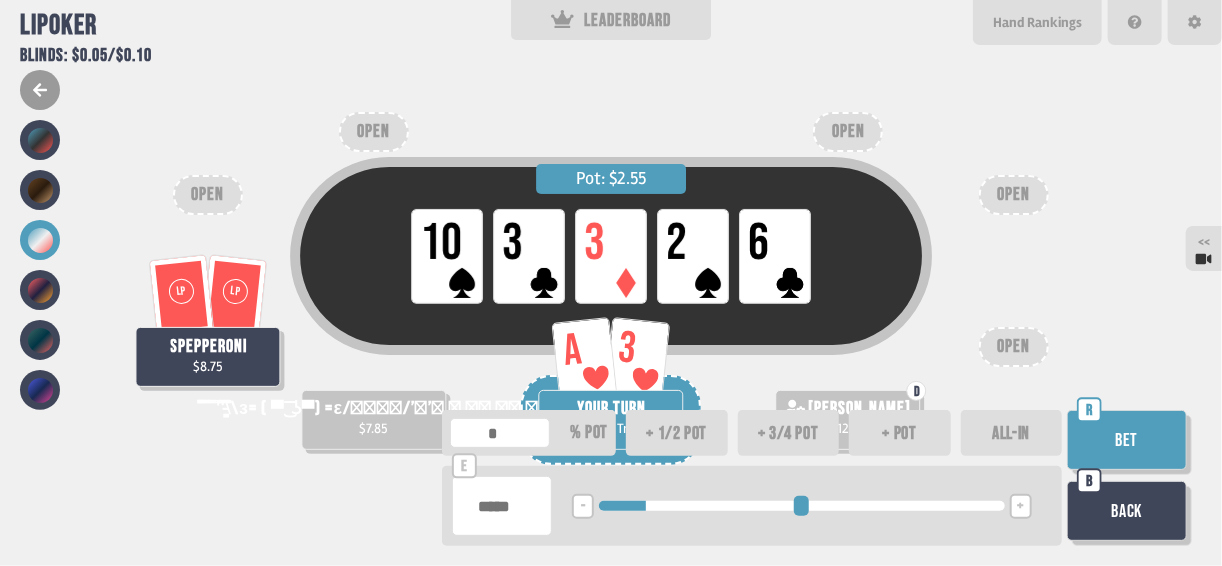 type on "**" 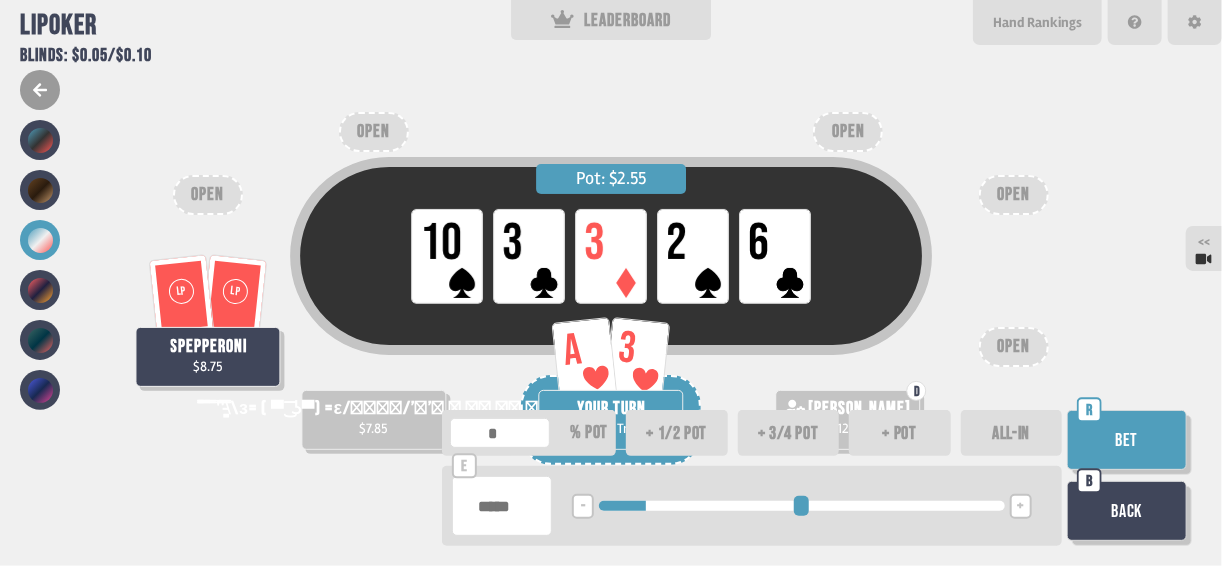 type on "***" 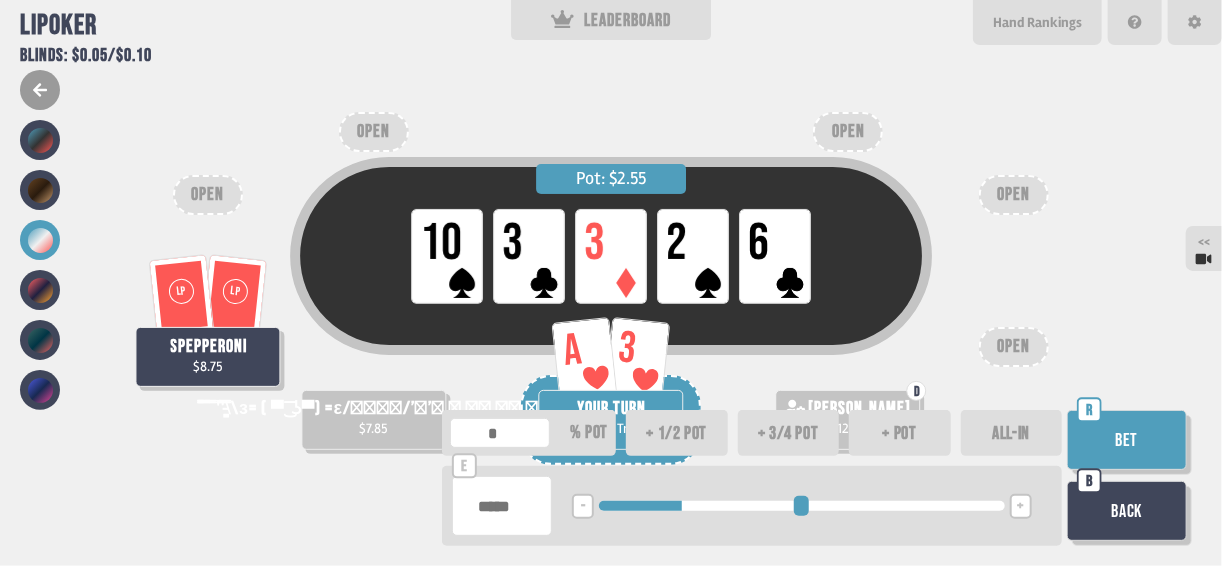 type on "**" 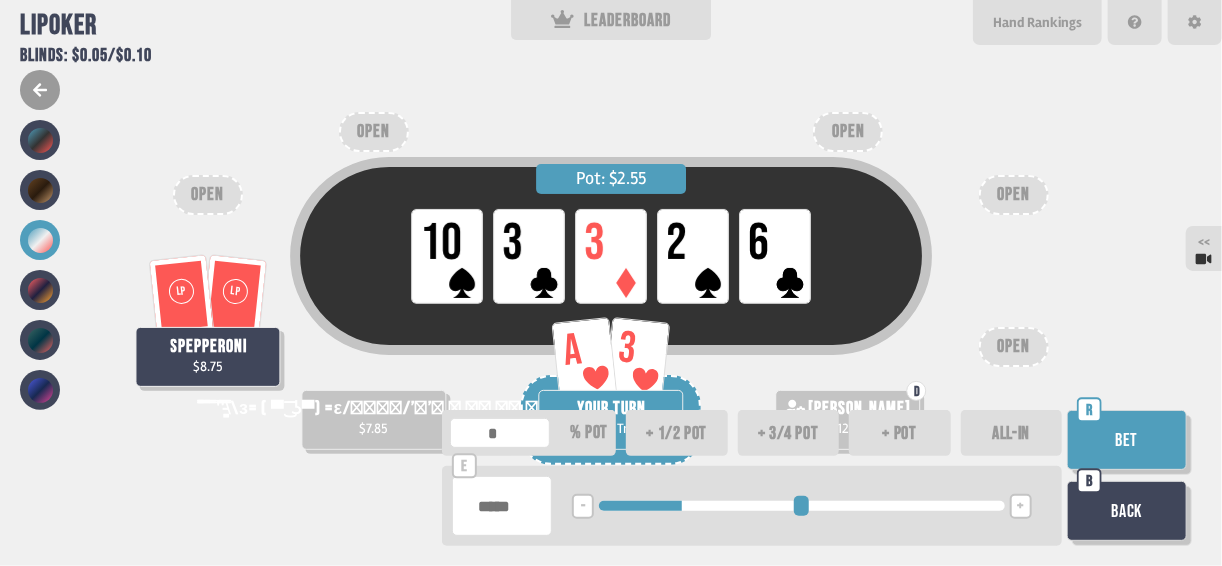 type on "****" 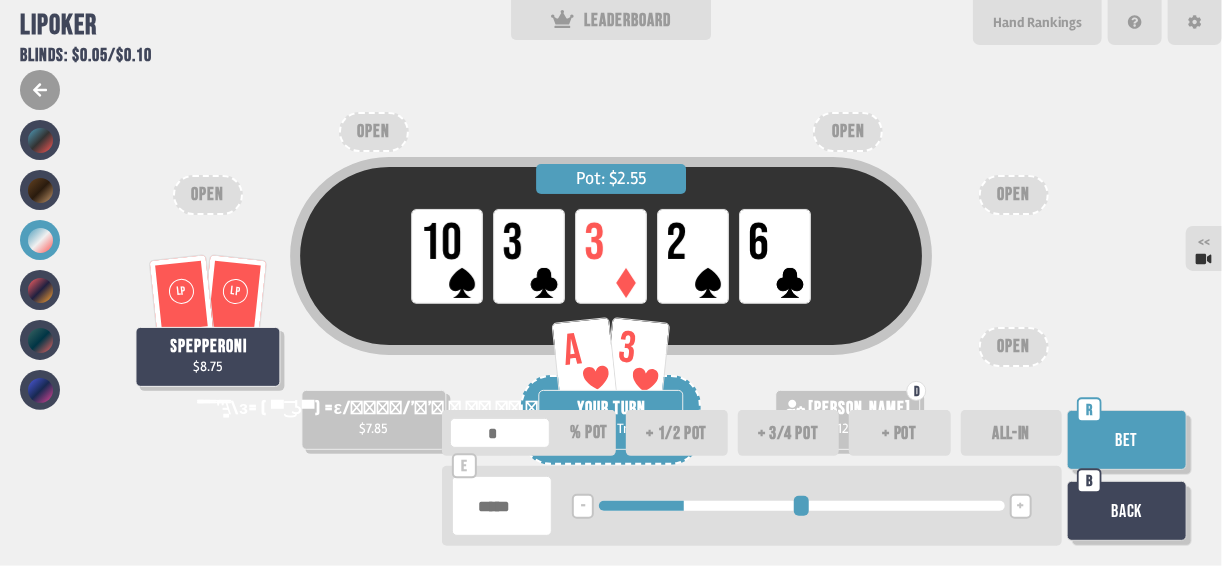 type on "****" 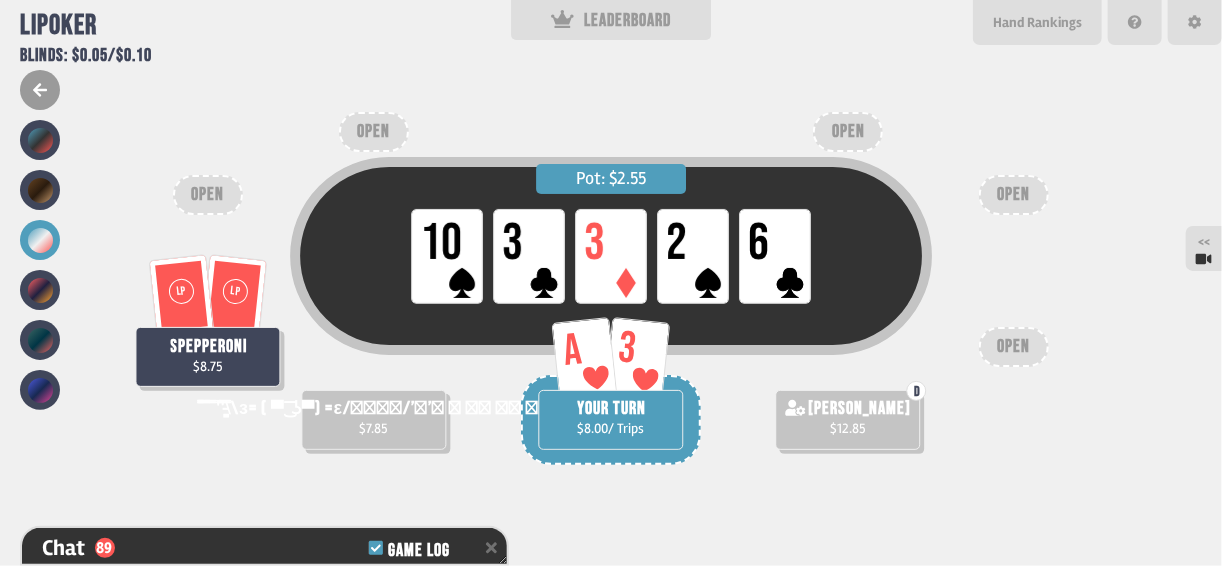 scroll, scrollTop: 2855, scrollLeft: 0, axis: vertical 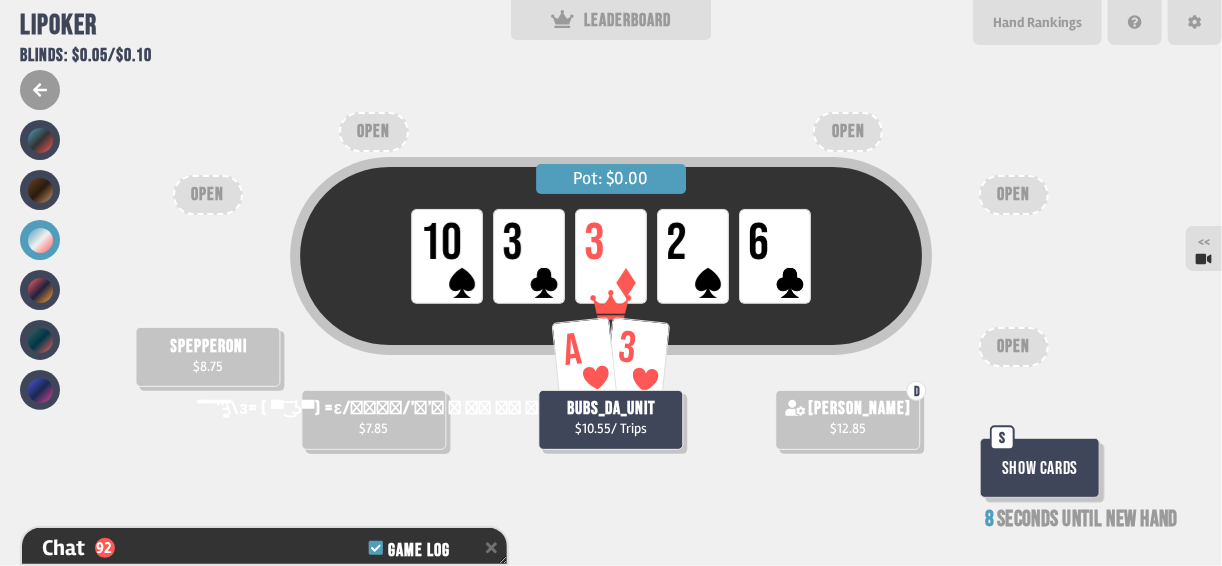 click on "Show Cards" at bounding box center [1040, 468] 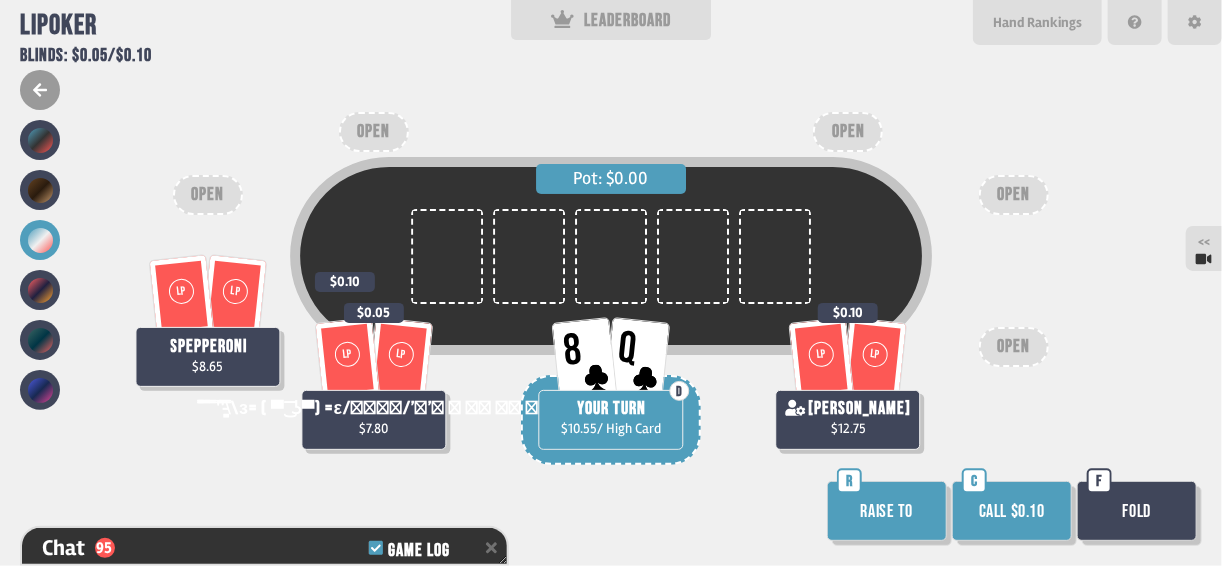 click on "Call $0.10" at bounding box center (1012, 511) 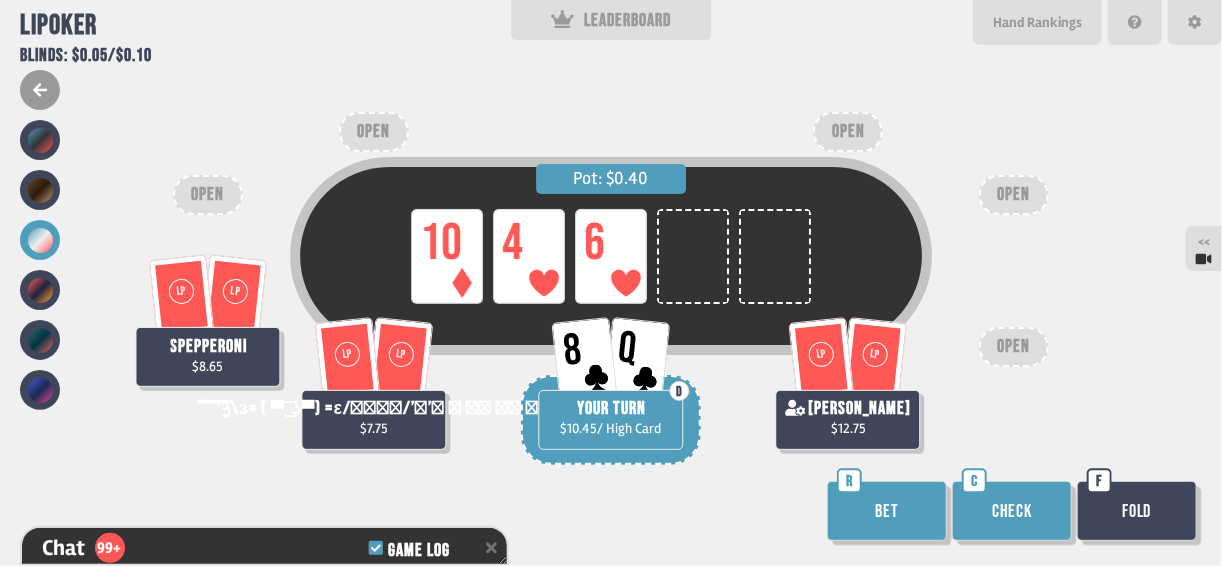 click on "Check" at bounding box center [1012, 511] 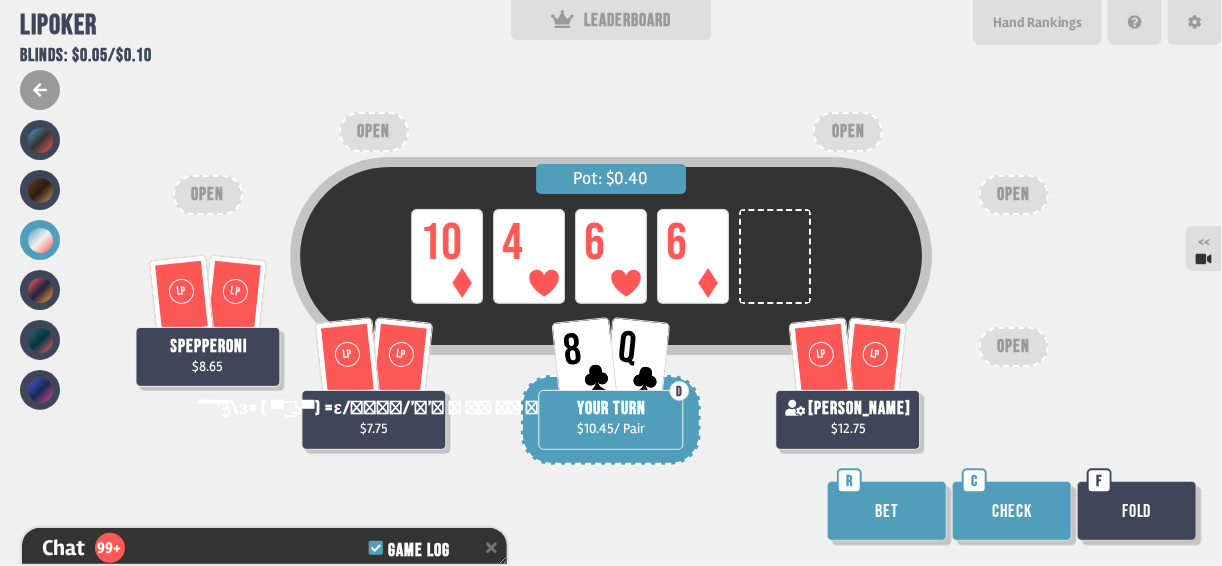 click on "Check" at bounding box center (1012, 511) 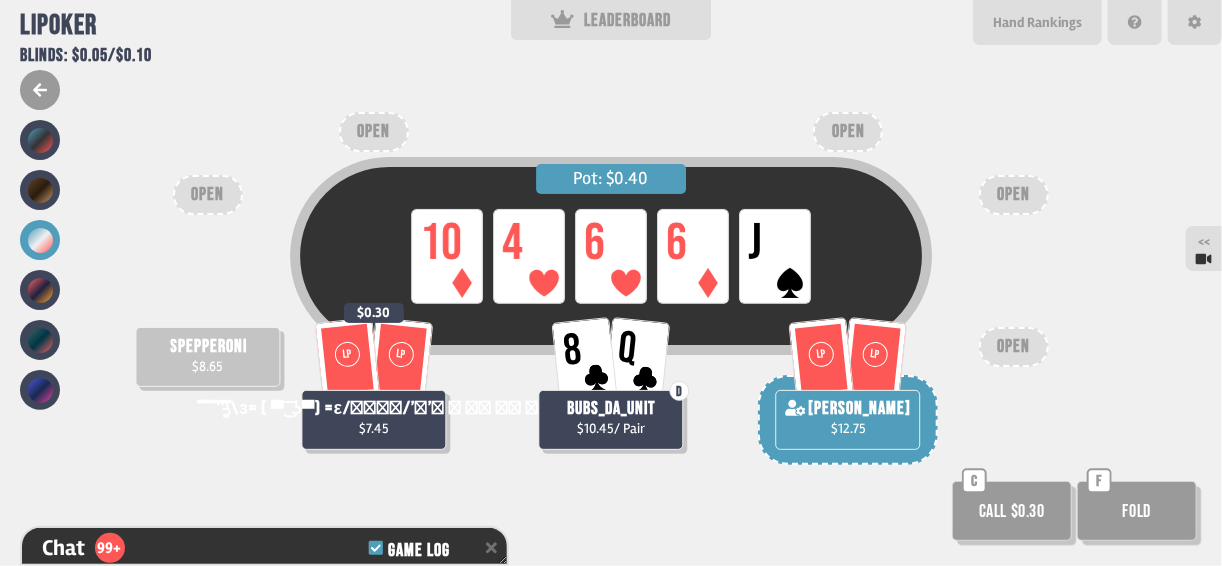 click on "Fold" at bounding box center (1137, 511) 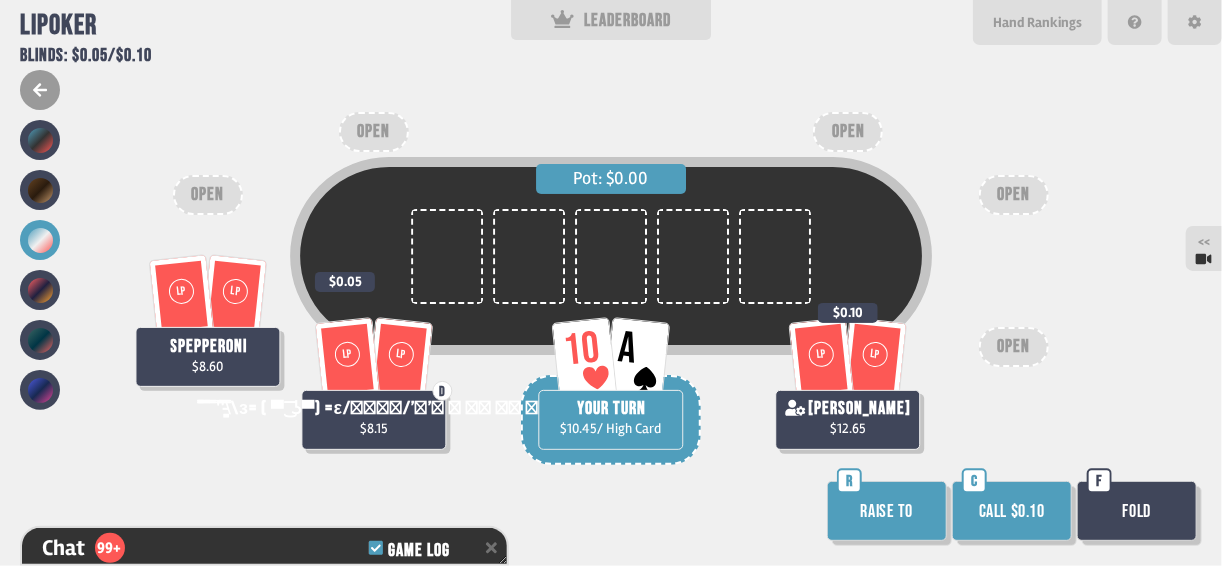 scroll, scrollTop: 97, scrollLeft: 0, axis: vertical 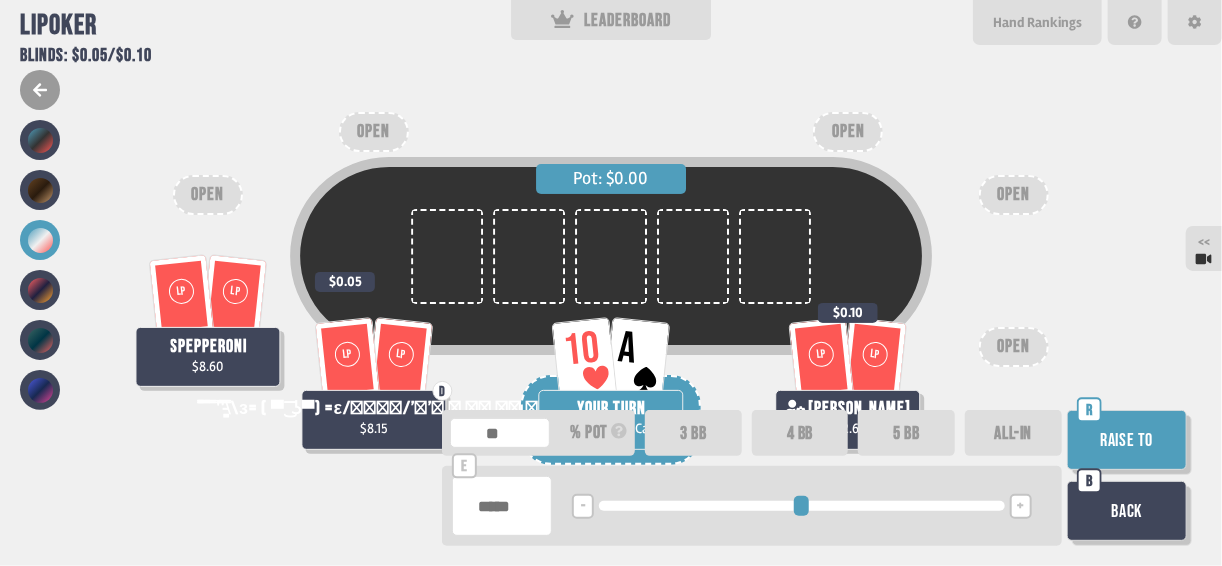 click on "3 BB" at bounding box center (693, 433) 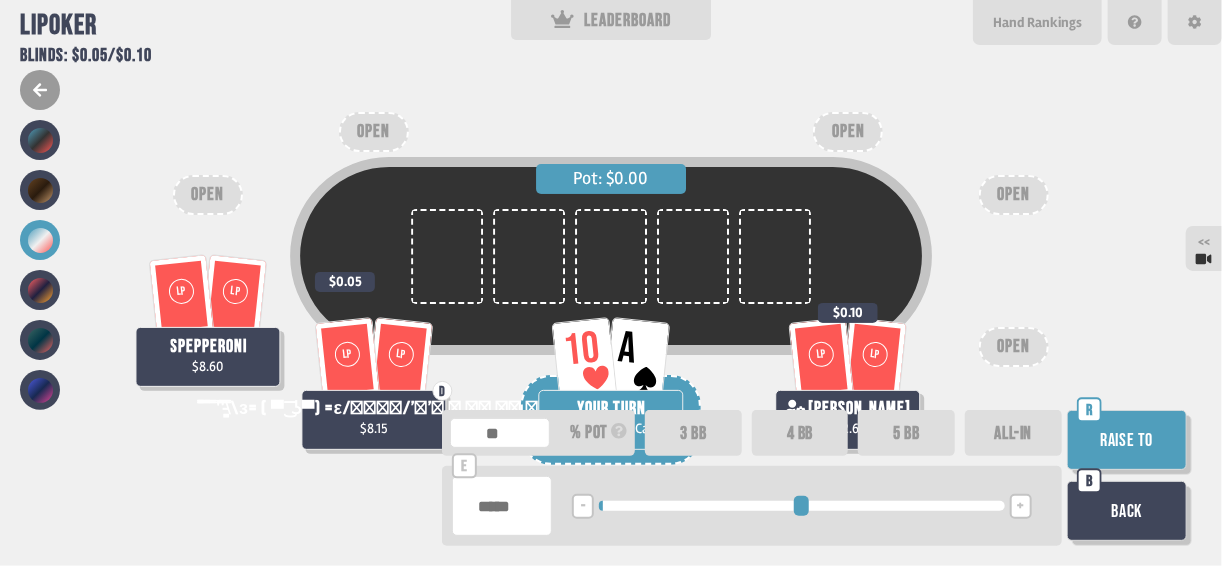 click on "Raise to" at bounding box center [1127, 440] 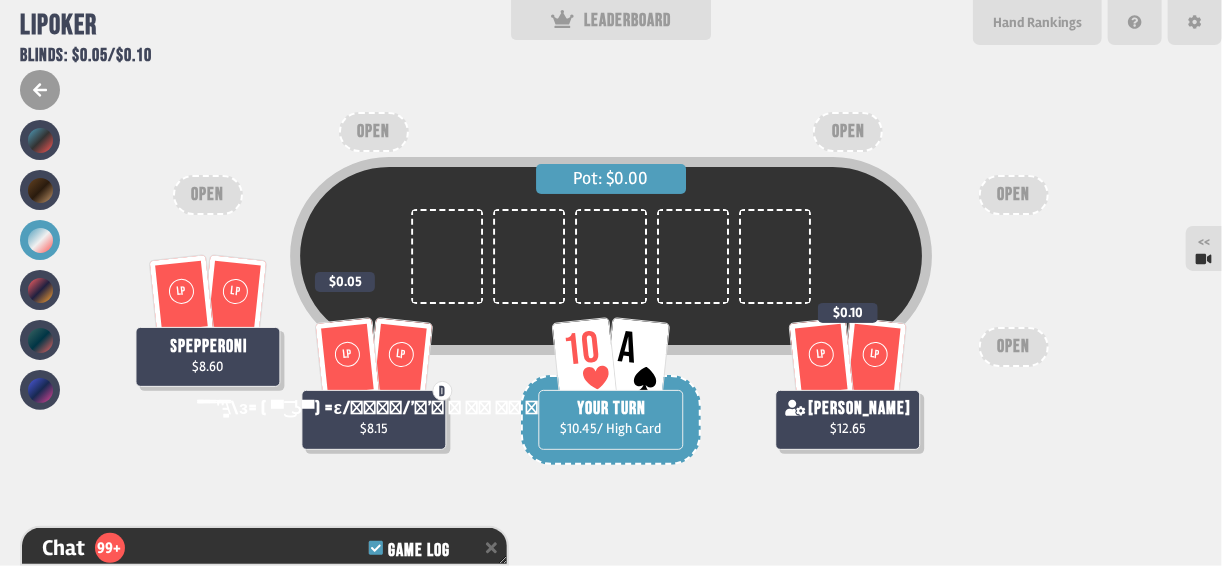 scroll, scrollTop: 3783, scrollLeft: 0, axis: vertical 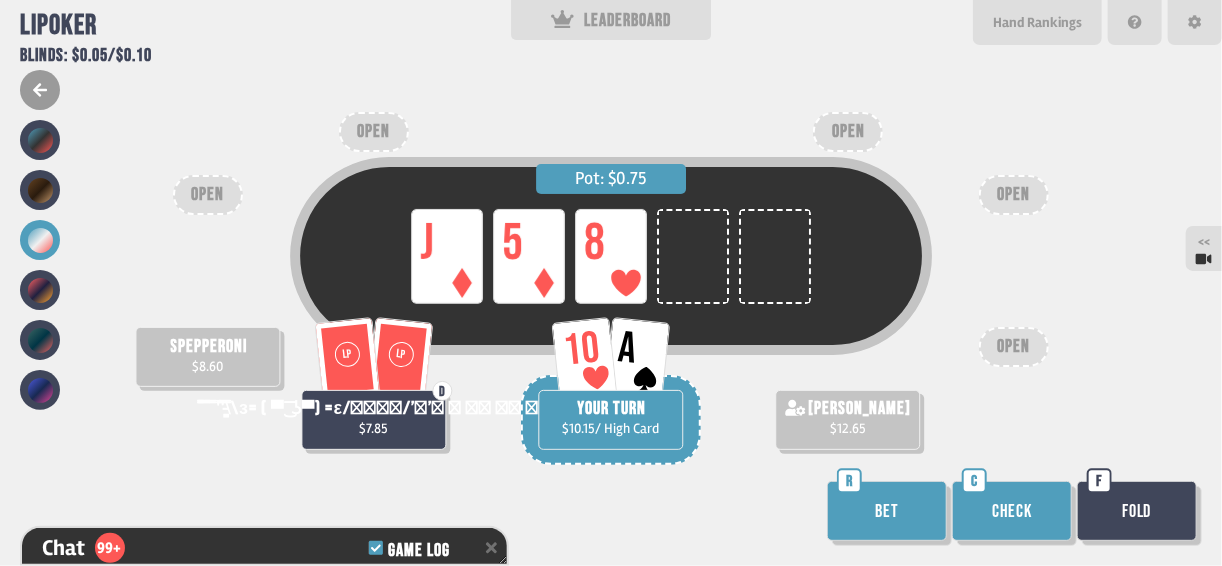 click on "Check C" at bounding box center [1014, 513] 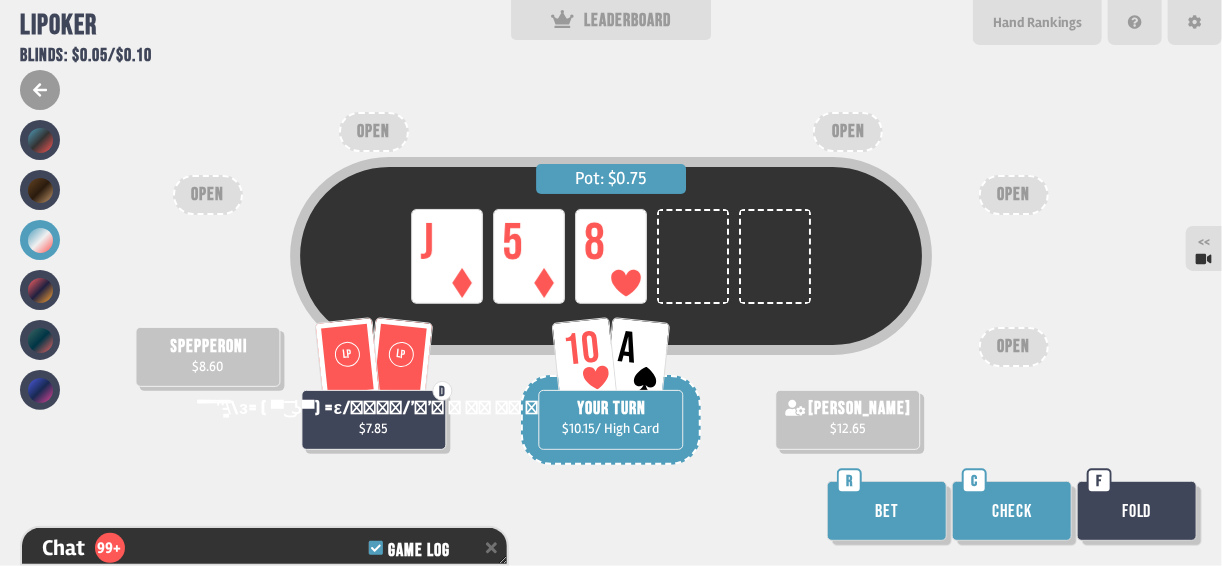click on "Check" at bounding box center [1012, 511] 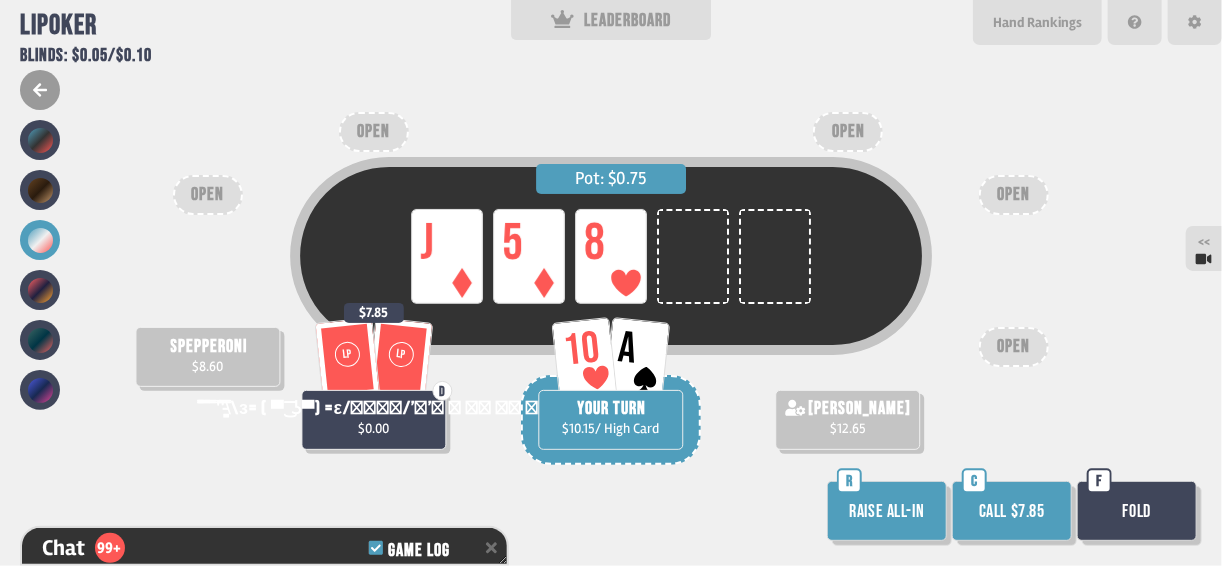 click on "Raise all-in" at bounding box center [887, 511] 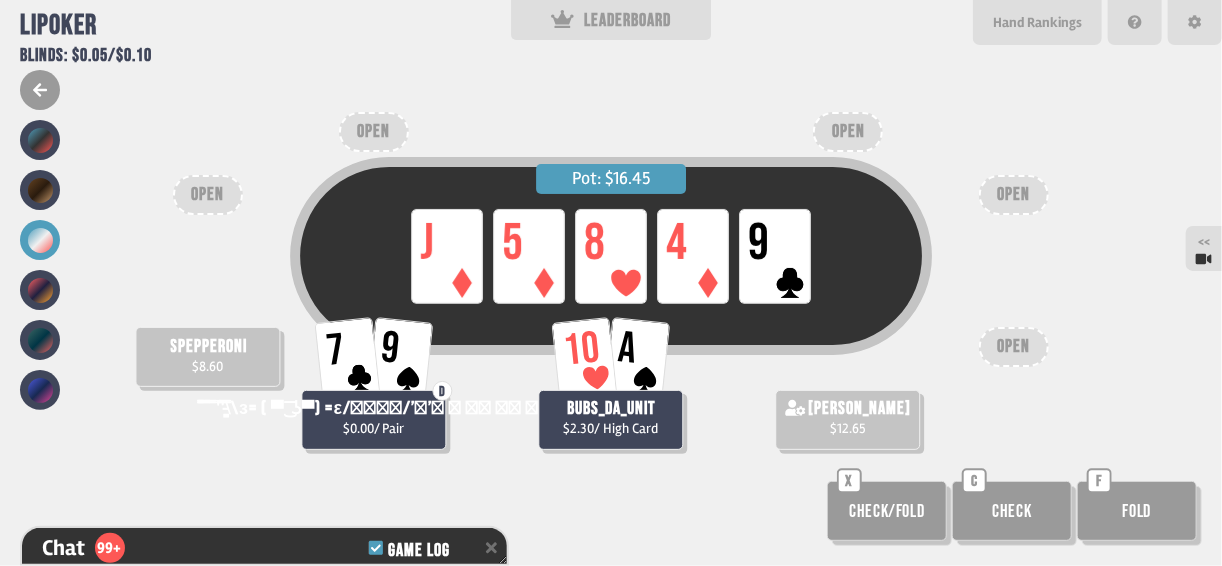 click on "Pot: $16.45   LP J LP 5 LP 8 LP 4 LP 9 spepperoni $8.60  7 9 D ̿̿ ̿̿ ̿̿ ̿'̿'\̵͇̿̿\з= ( ▀ ͜͞ʖ▀) =ε/̵͇̿̿/’̿’̿ ̿ ̿̿ ̿̿ ̿̿ $0.00   / Pair 10 A bubs_da_unit $2.30   / High Card seth $12.65  OPEN OPEN OPEN OPEN OPEN Check/Fold X Check C Fold F" at bounding box center (611, 283) 